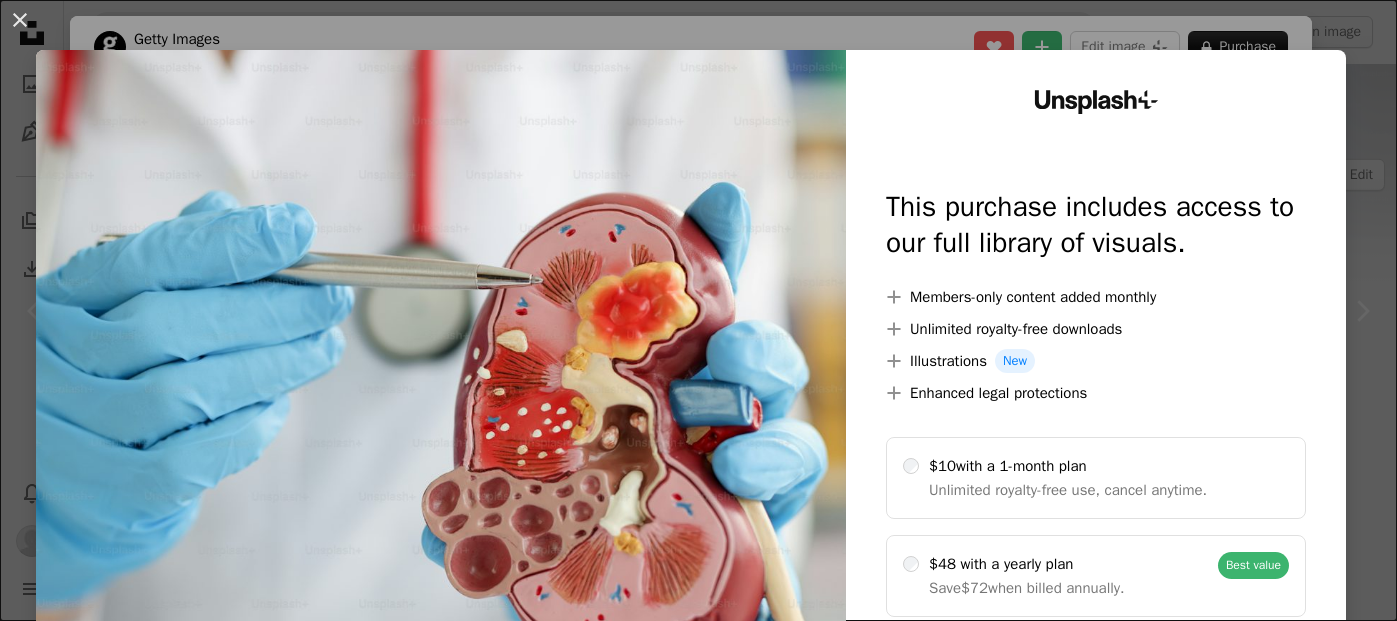 scroll, scrollTop: 0, scrollLeft: 0, axis: both 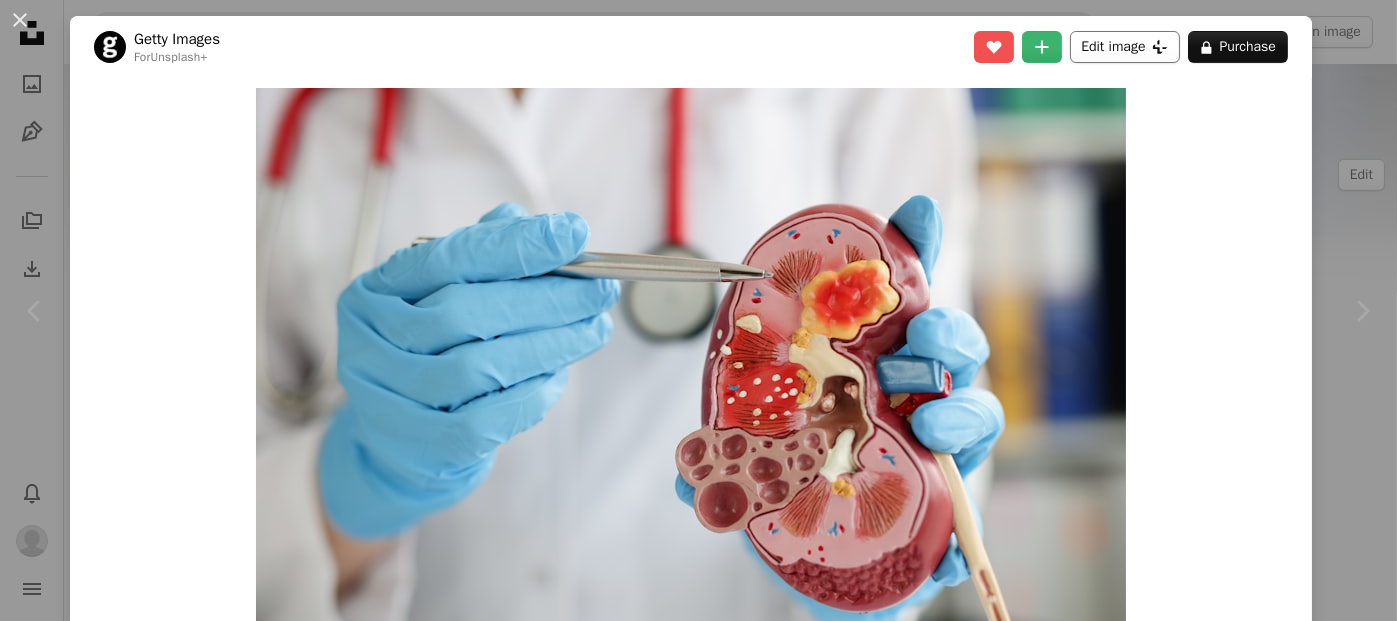 click on "Edit image   Plus sign for Unsplash+" at bounding box center [1124, 47] 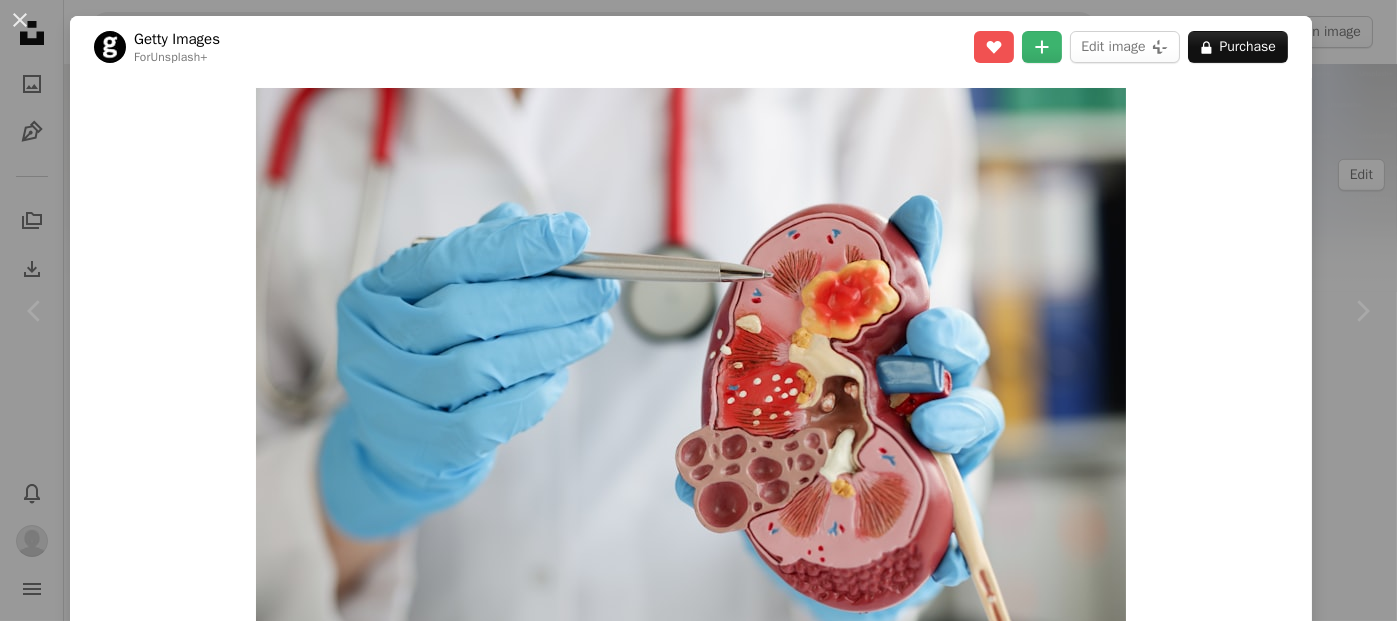 scroll, scrollTop: 192, scrollLeft: 0, axis: vertical 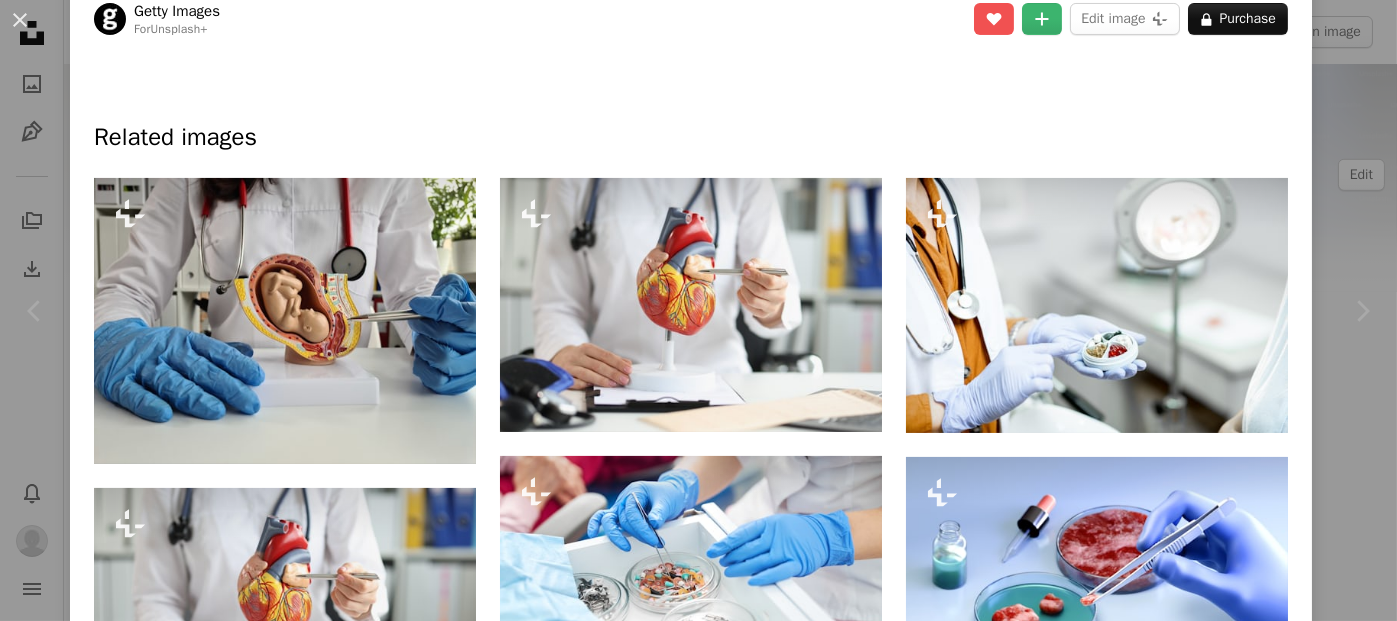 click on "Chevron right" at bounding box center (1362, 311) 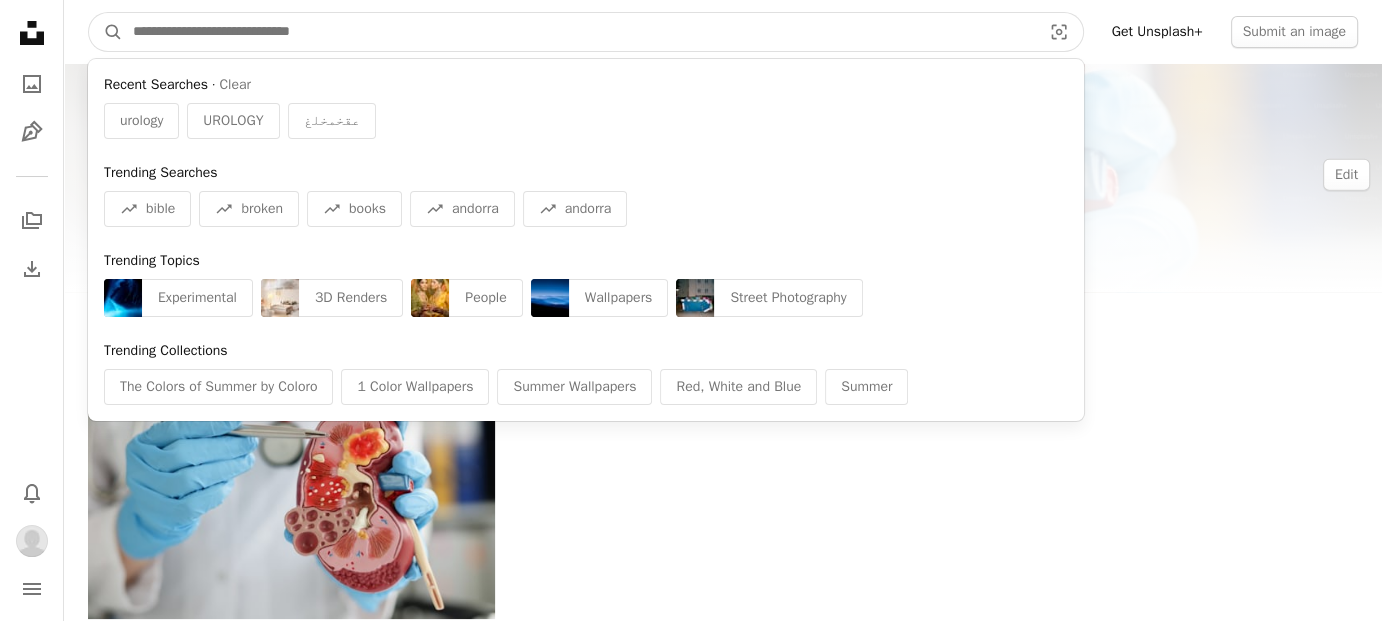 click at bounding box center (579, 32) 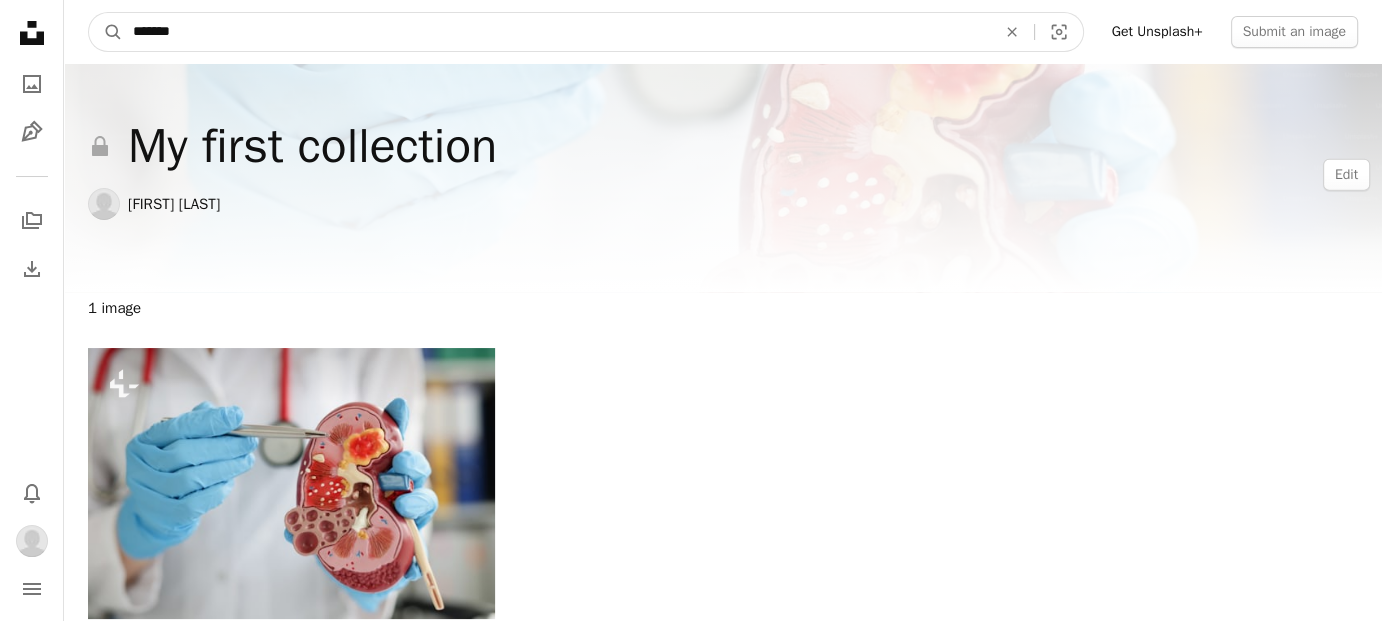 type on "*******" 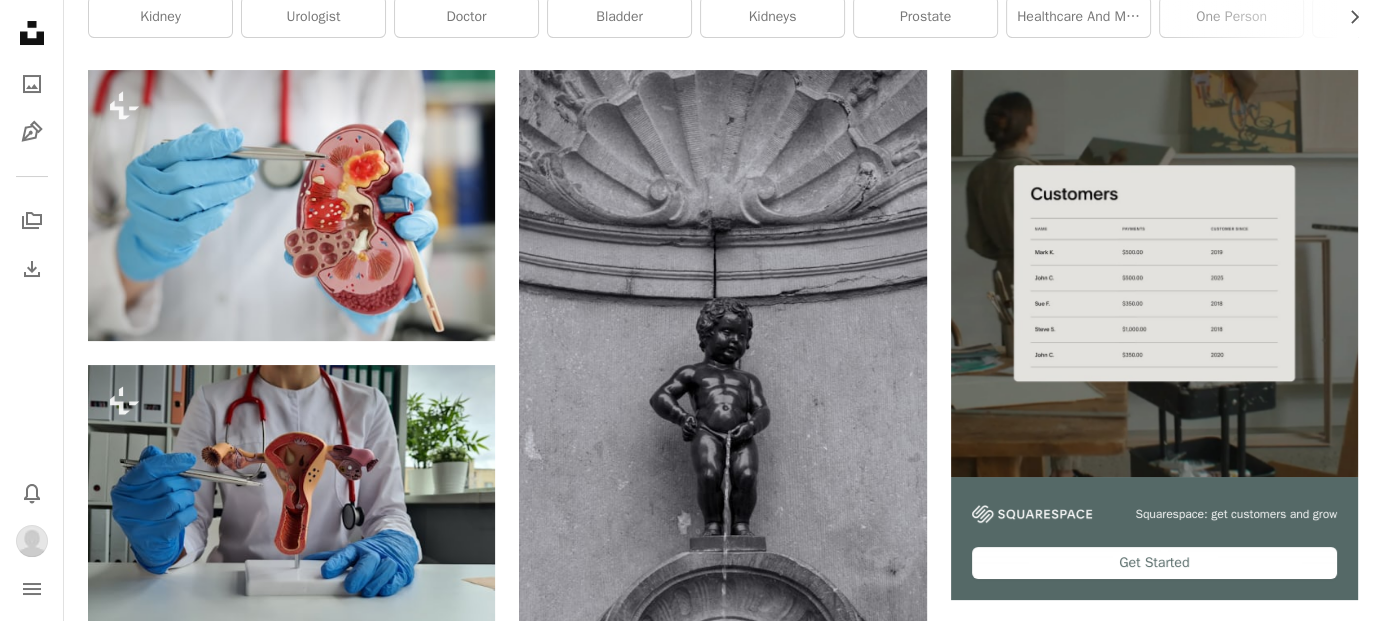 scroll, scrollTop: 0, scrollLeft: 0, axis: both 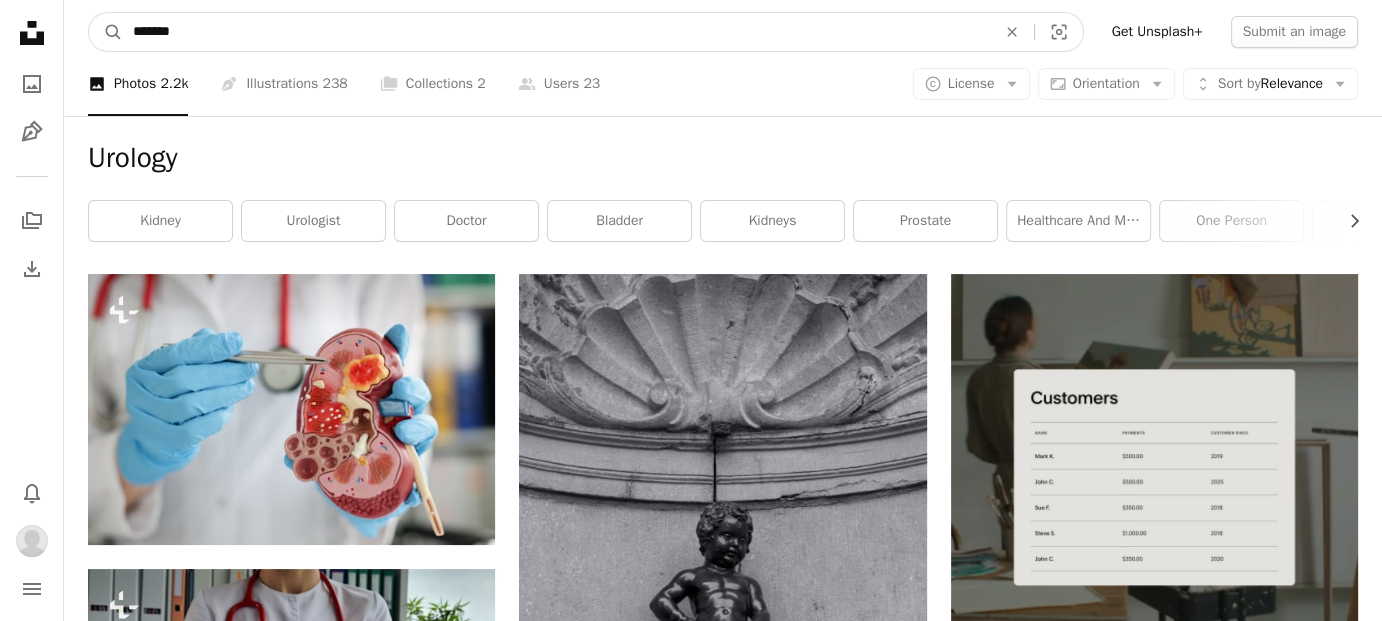 drag, startPoint x: 199, startPoint y: 30, endPoint x: 32, endPoint y: 46, distance: 167.76471 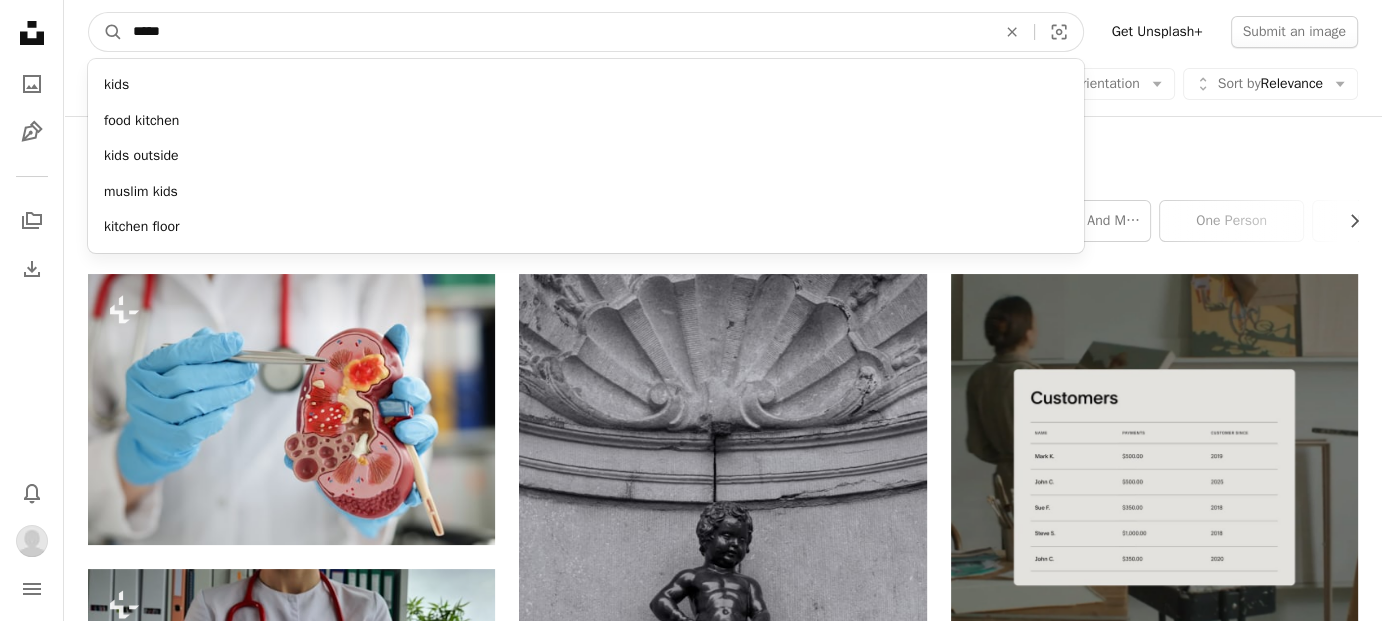 type on "******" 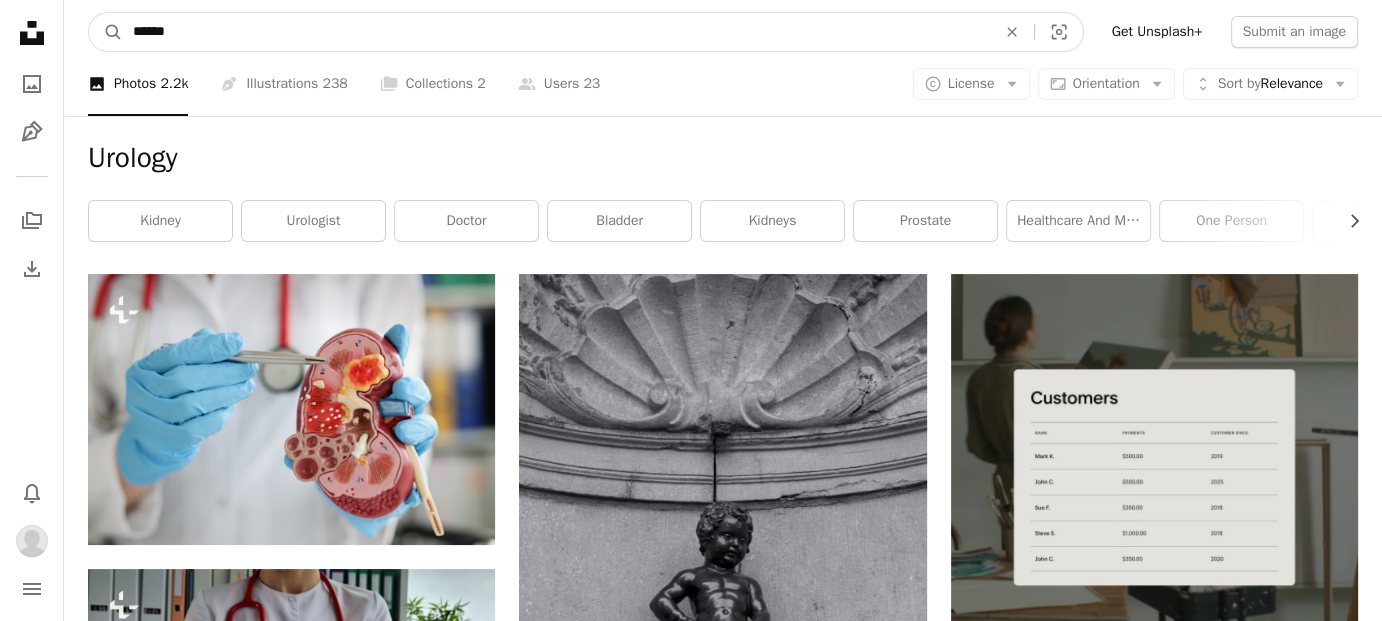 click on "A magnifying glass" at bounding box center (106, 32) 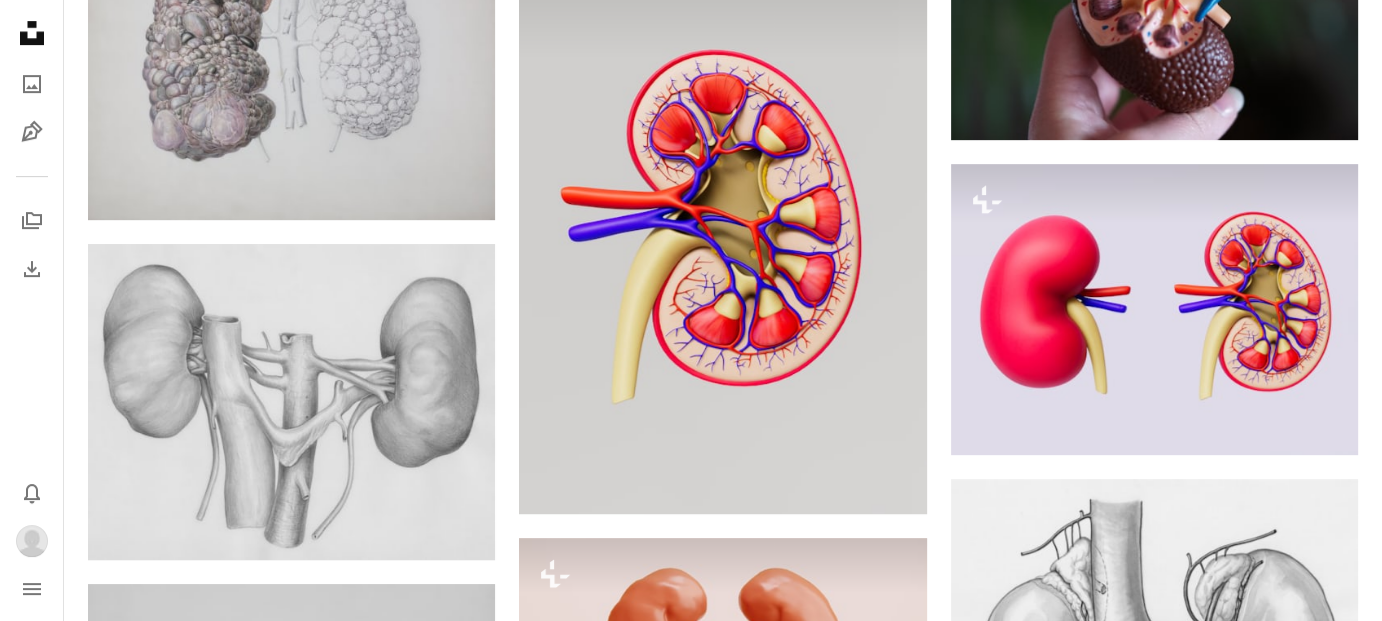 scroll, scrollTop: 917, scrollLeft: 0, axis: vertical 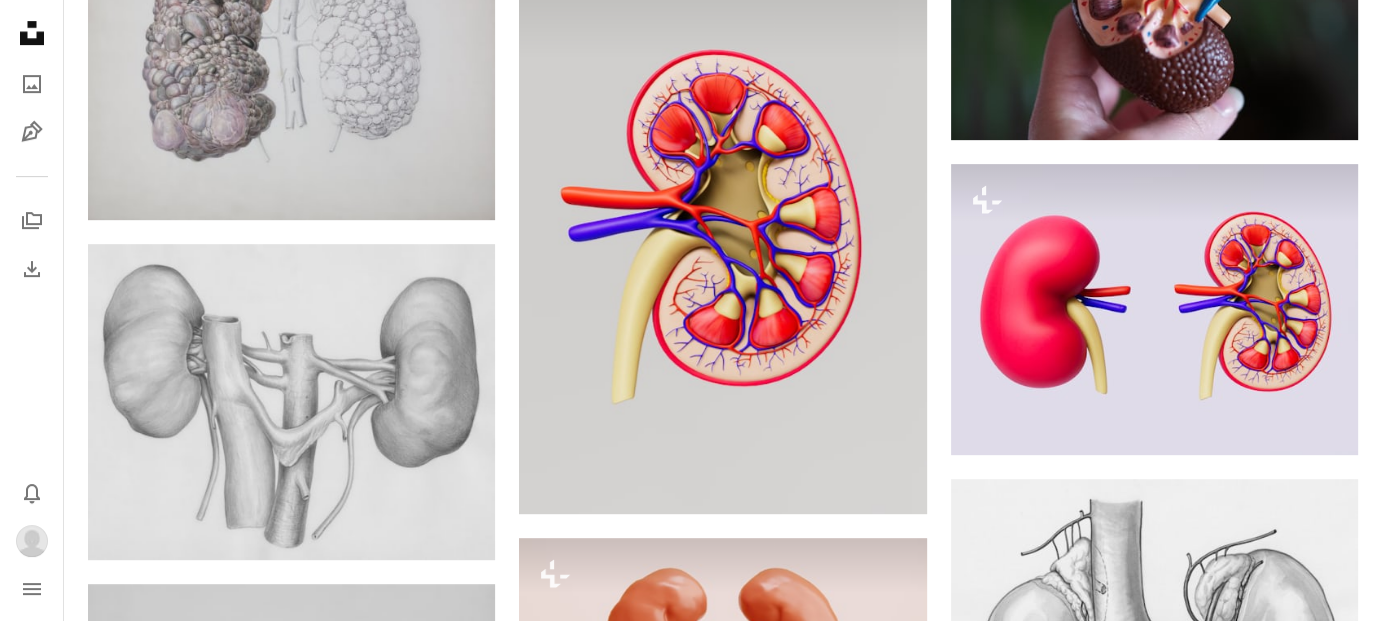 click 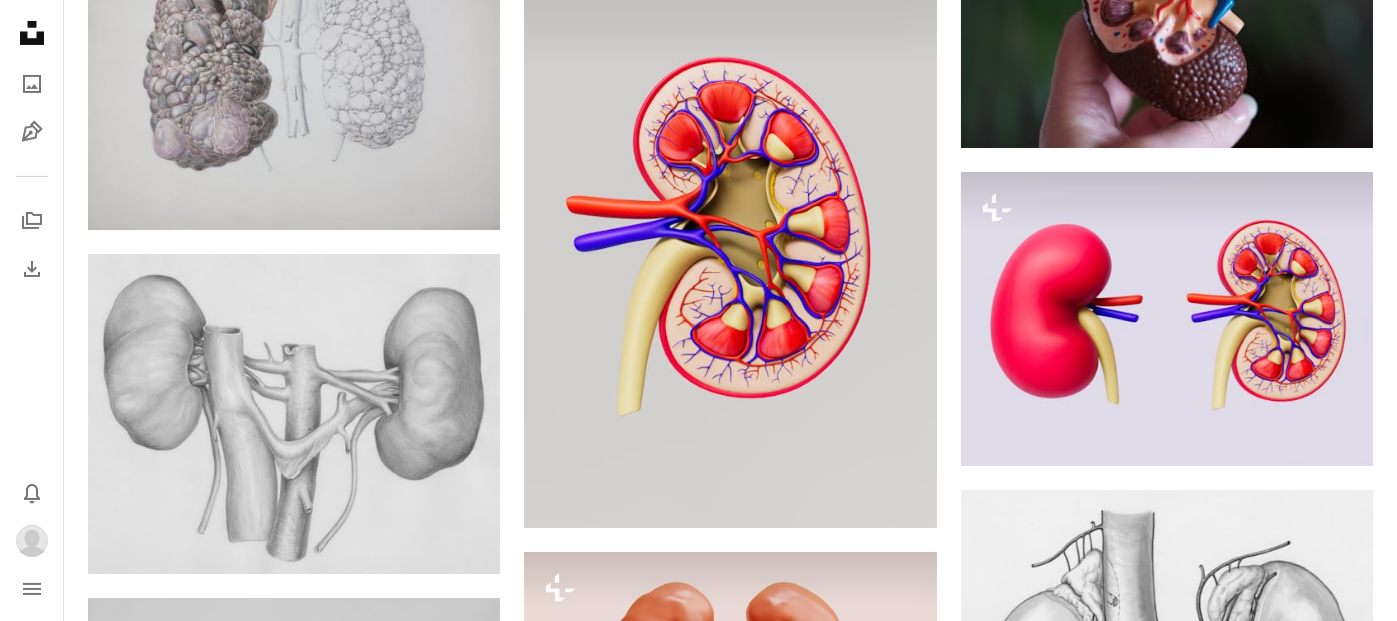 click on "A lock My first collection" at bounding box center (854, 3702) 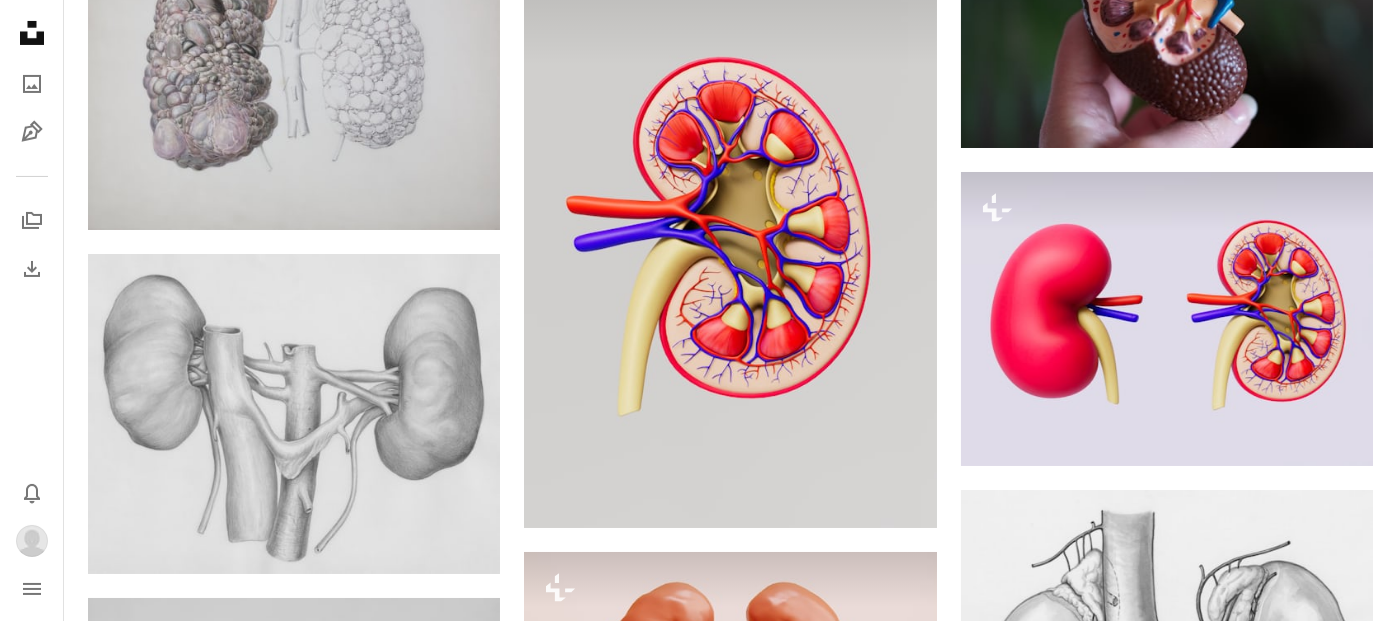 click on "An X shape Add to Collection Create a new collection A checkmark A minus sign 2 photos A lock My first collection Create new collection Name 60 Description  (optional) 250 Make collection private A lock Cancel Create collection" at bounding box center [698, 3708] 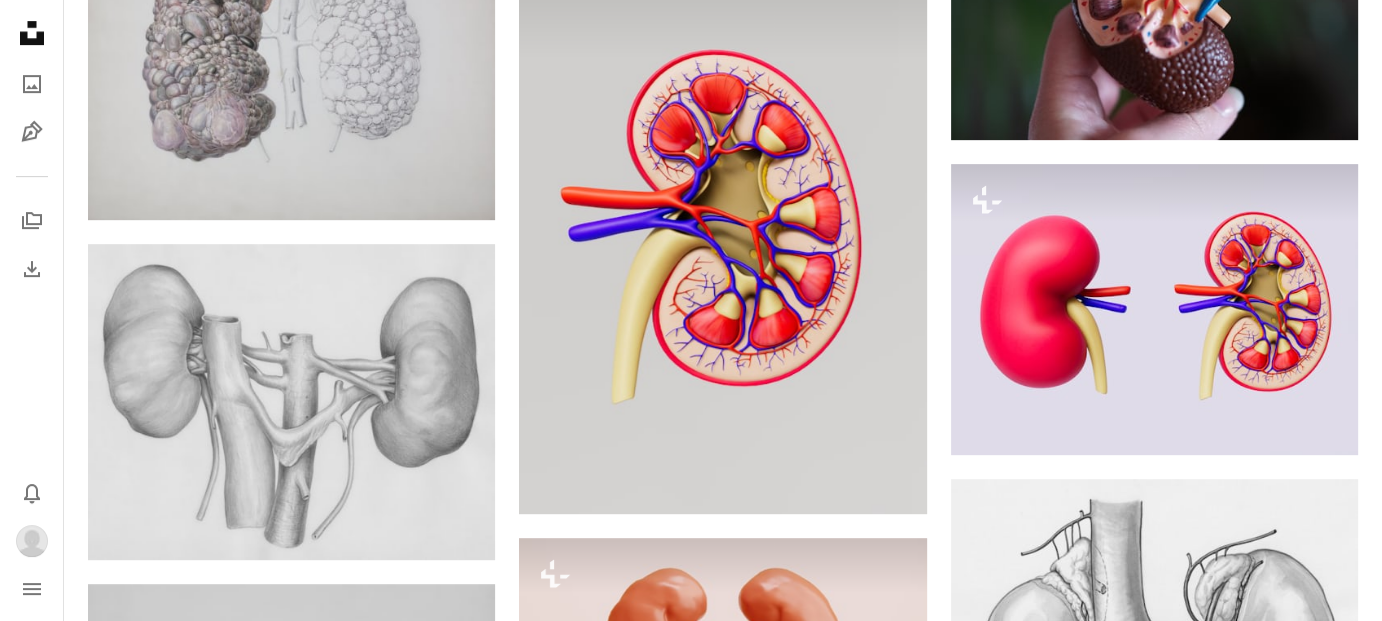 click on "Arrow pointing down" at bounding box center (1318, 1036) 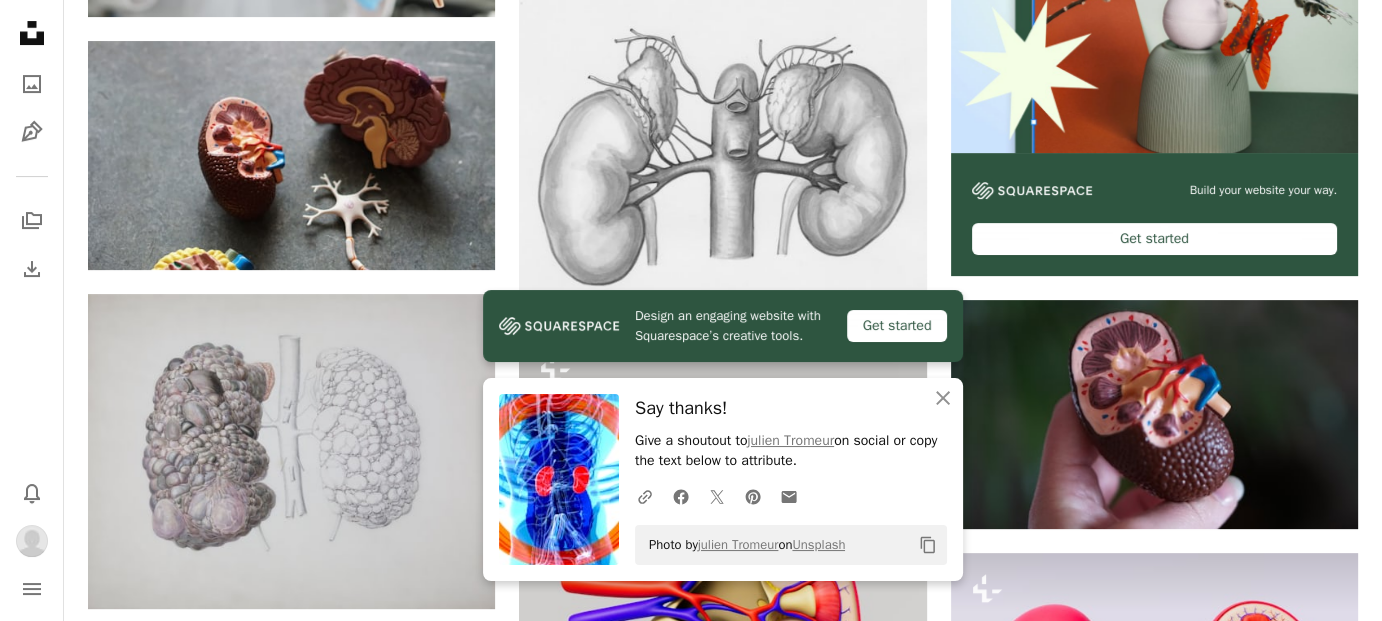 scroll, scrollTop: 626, scrollLeft: 0, axis: vertical 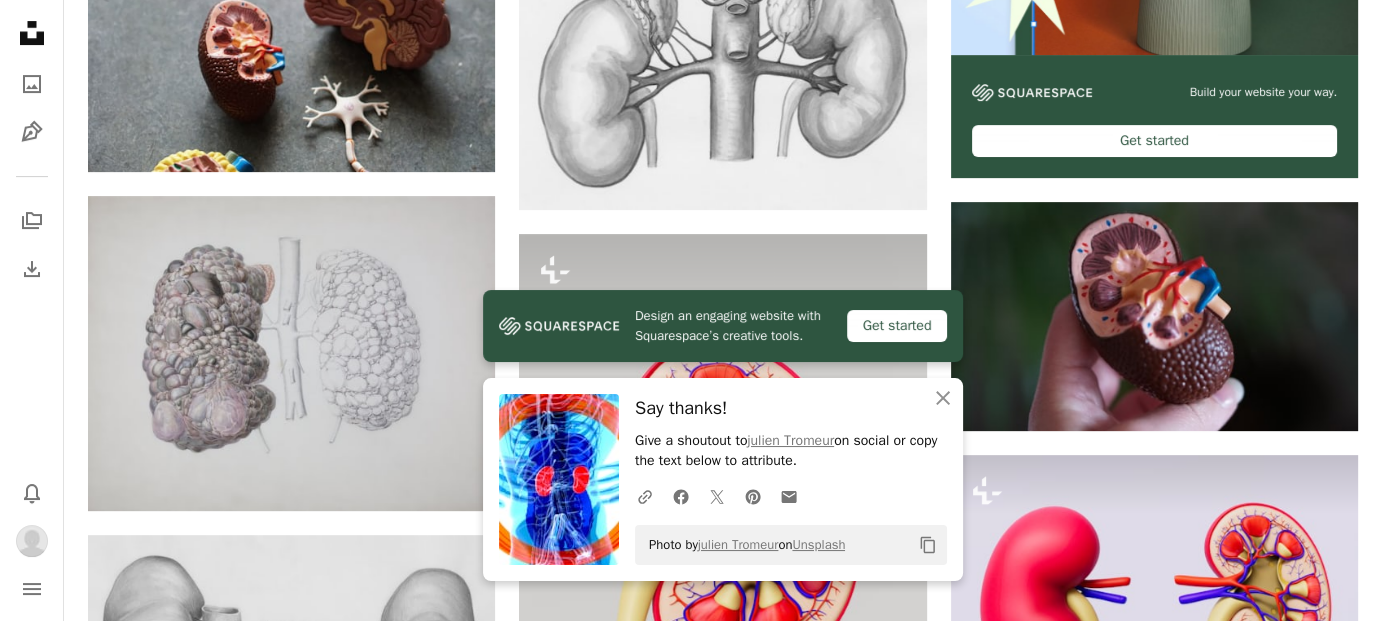 click on "Arrow pointing down" 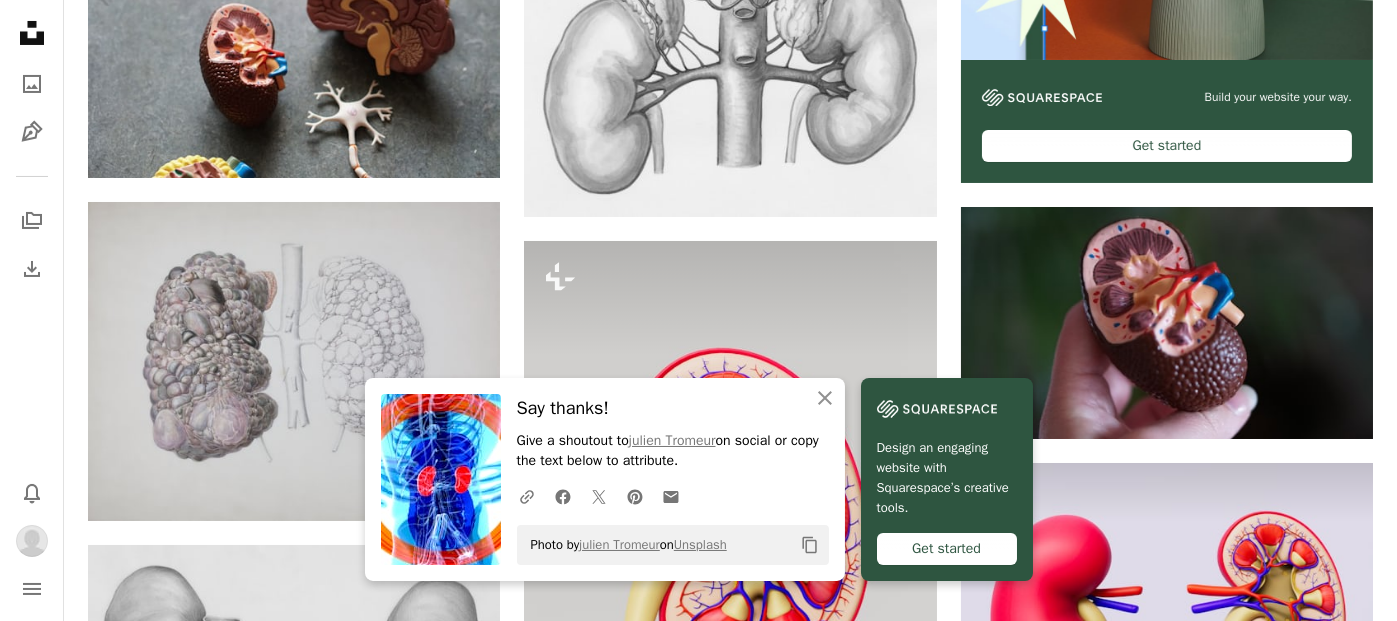 click on "2 photos" at bounding box center [865, 3971] 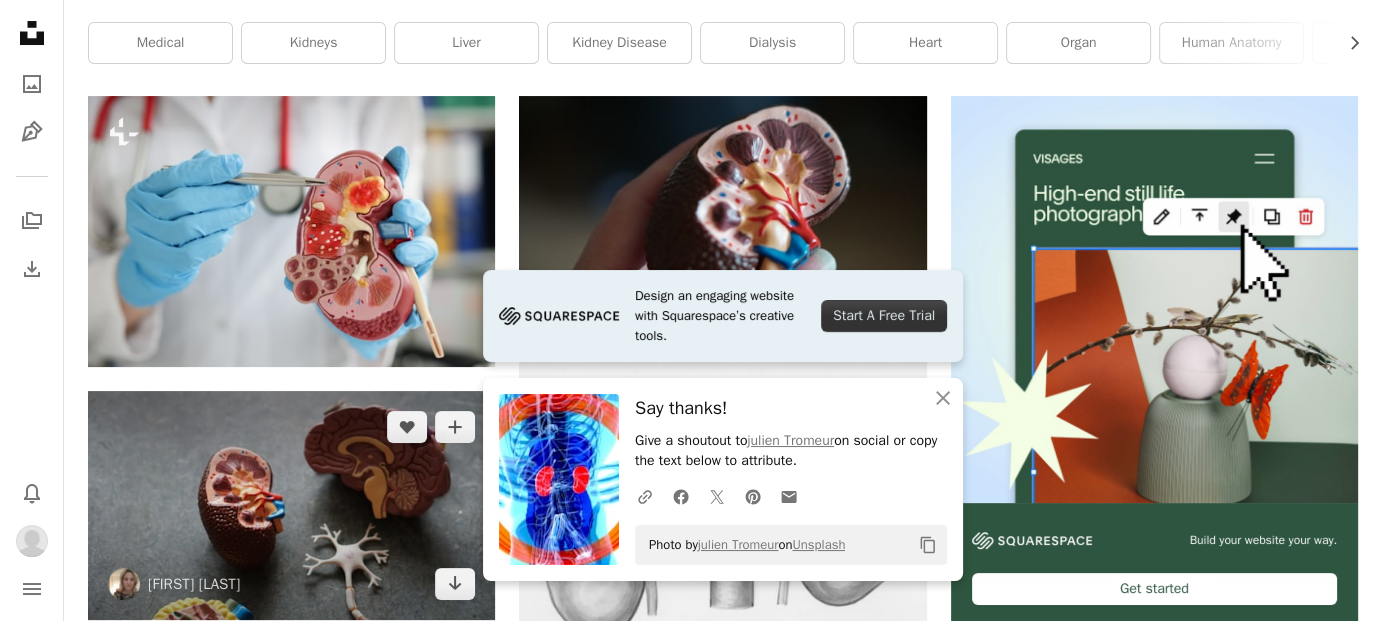 scroll, scrollTop: 181, scrollLeft: 0, axis: vertical 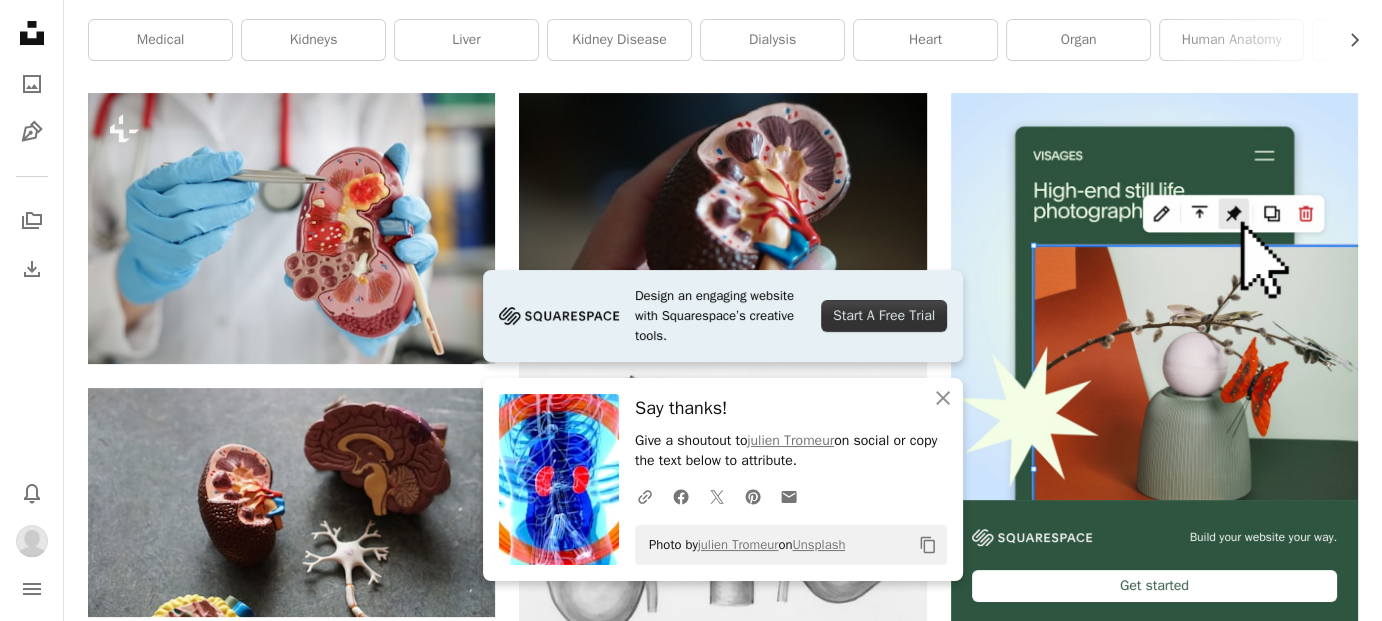 click 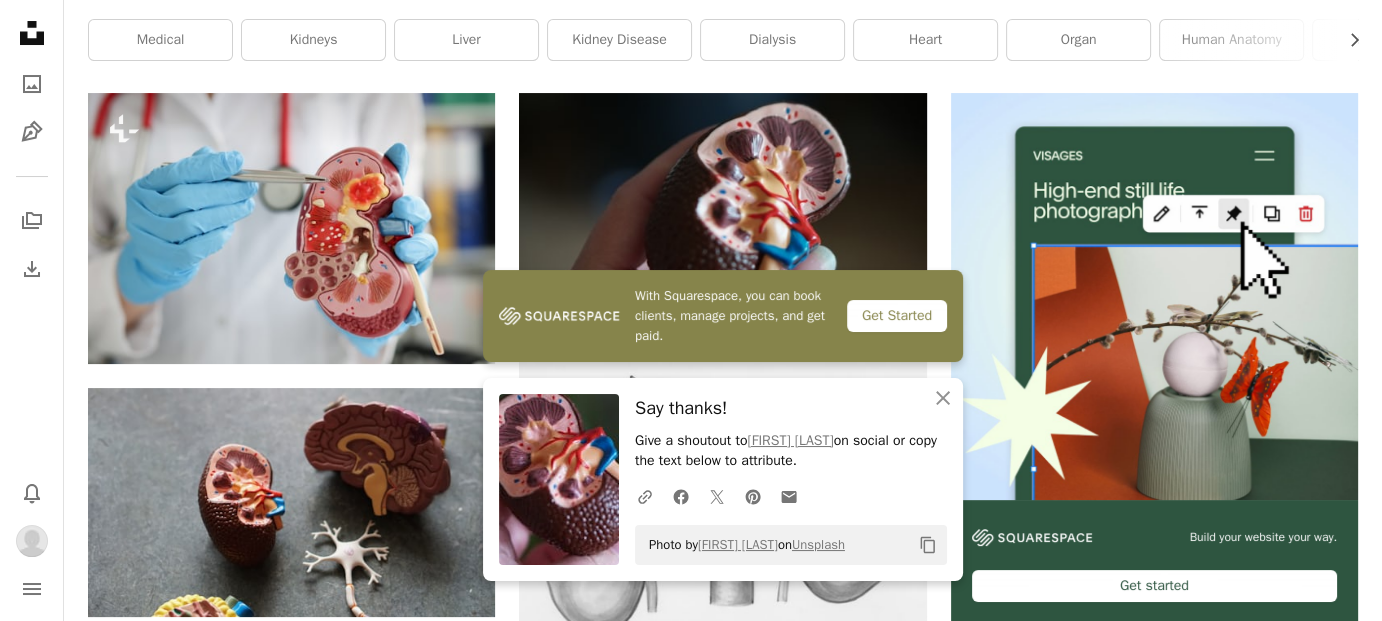 click on "A heart" 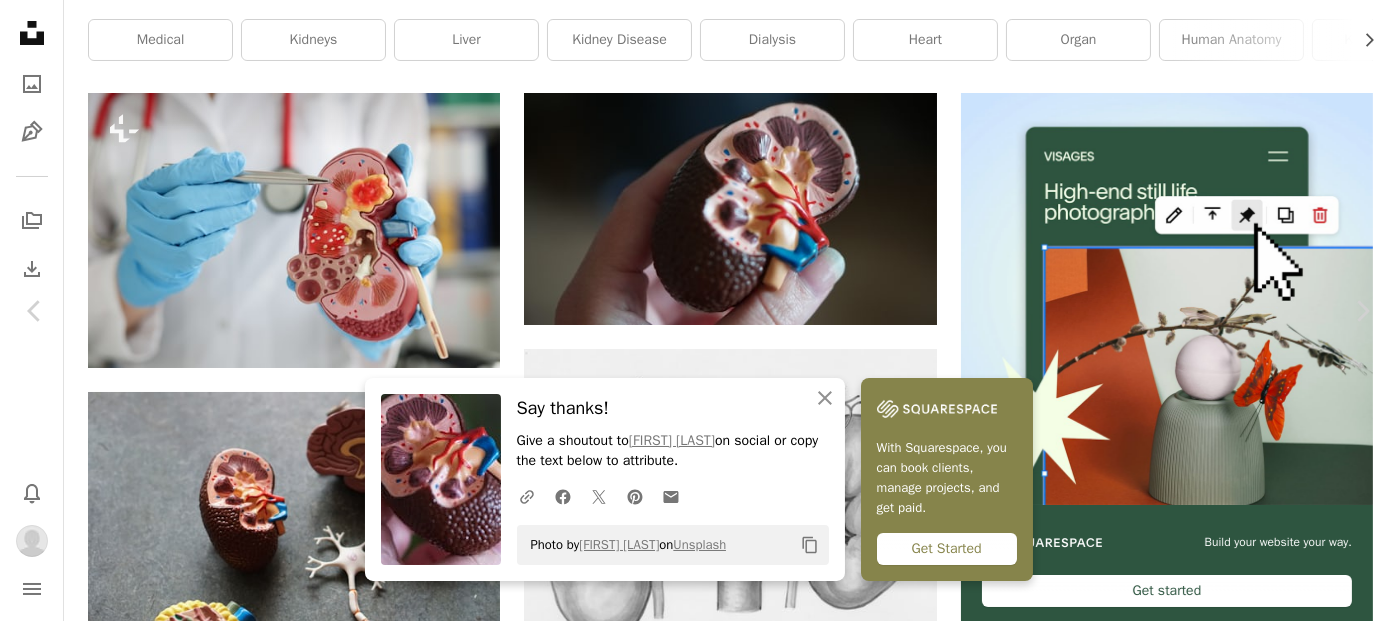 click on "An X shape Chevron left Chevron right An X shape Close Say thanks! Give a shoutout to [FIRST] [LAST] on social or copy the text below to attribute. A URL sharing icon (chains) Facebook icon X (formerly Twitter) icon Pinterest icon An envelope Photo by [FIRST] [LAST] on Unsplash Copy content With Squarespace, you can book clients, manage projects, and get paid. Get Started [FIRST] [LAST] averey A heart A plus sign Edit image Plus sign for Unsplash+ Download Chevron down Zoom in Views 2,876,608 Downloads 39,002 A forward-right arrow Share Info icon Info More Actions Calendar outlined Published on June 5, 2019 Camera SONY, ILCE-6500 Safety Free to use under the Unsplash License medical human body kidney medic nier food human animal photo plant fruit photography finger sea life produce Browse premium related images on iStock | Save 20% with code UNSPLASH20 View more on iStock ↗ Related images A heart A plus sign [FIRST] [LAST] Arrow pointing down Plus sign for Unsplash+ A heart" at bounding box center (698, 4444) 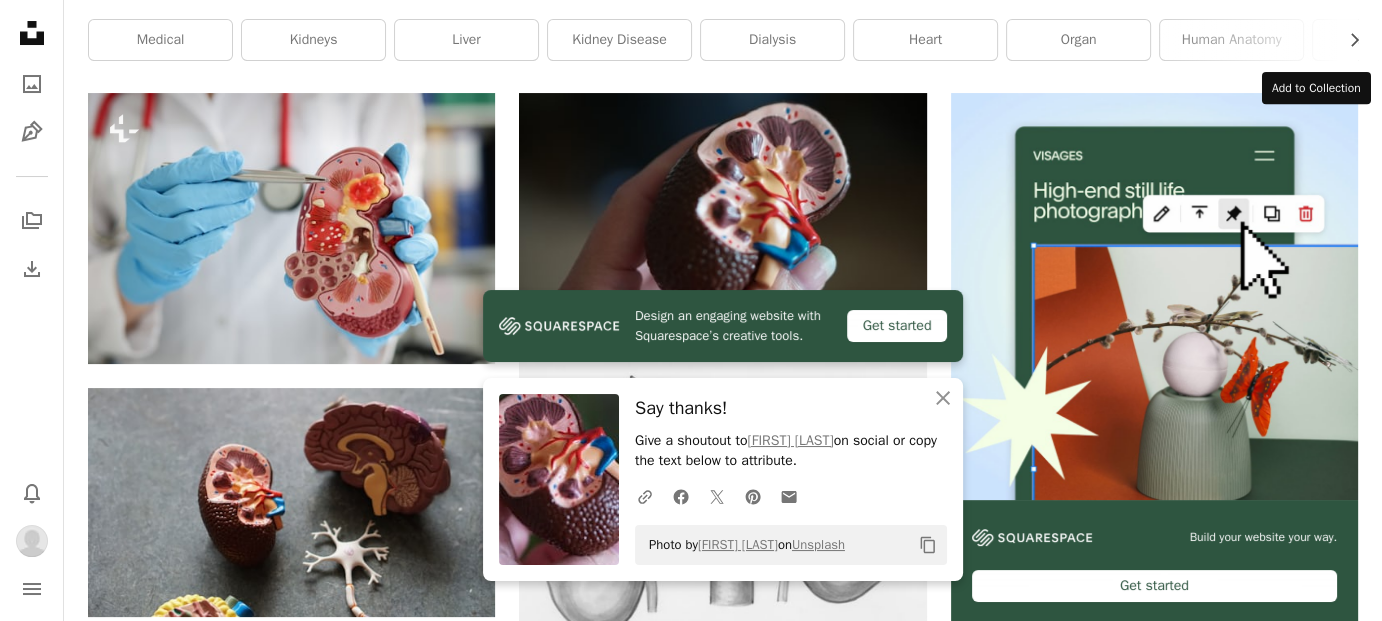 click on "A plus sign" at bounding box center [1318, 683] 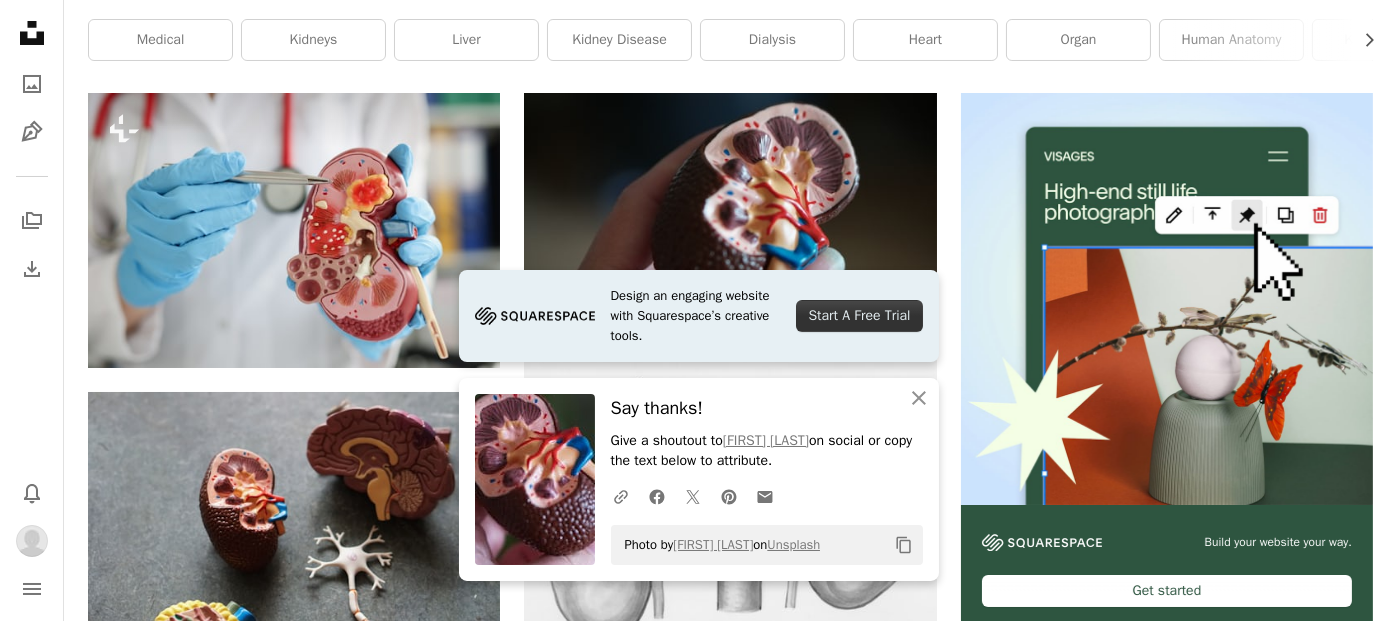 click on "My first collection" at bounding box center (739, 4438) 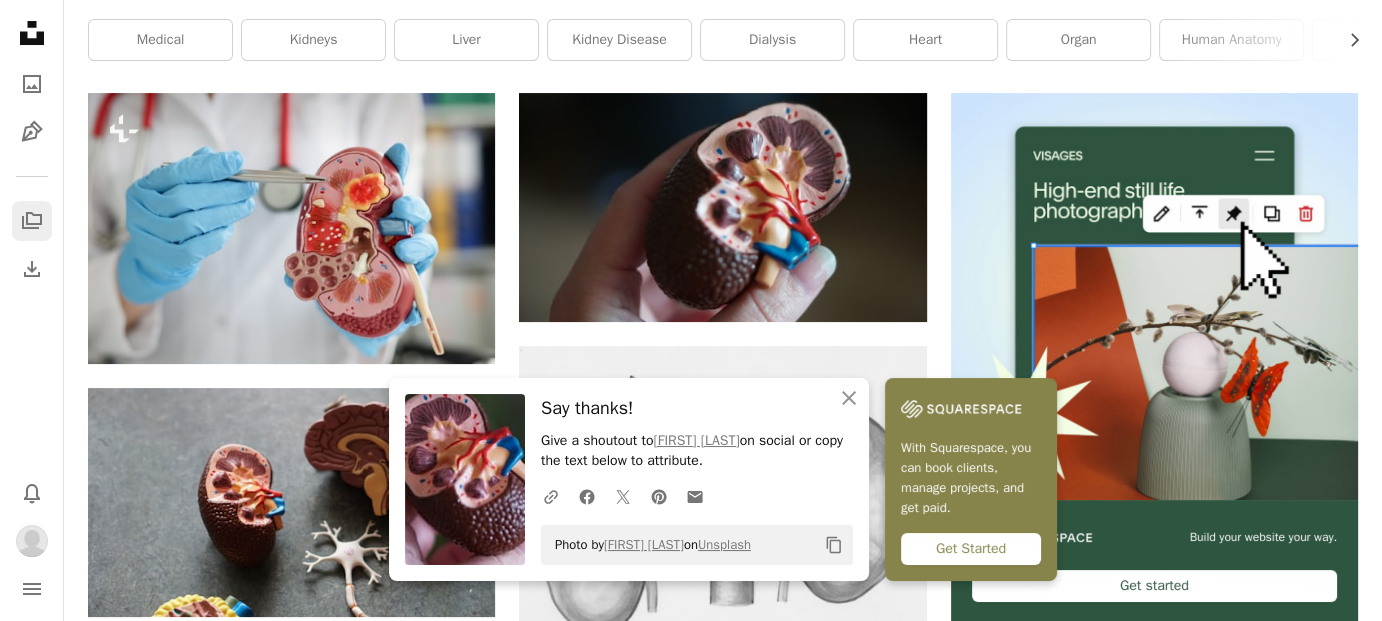 click on "A stack of folders" 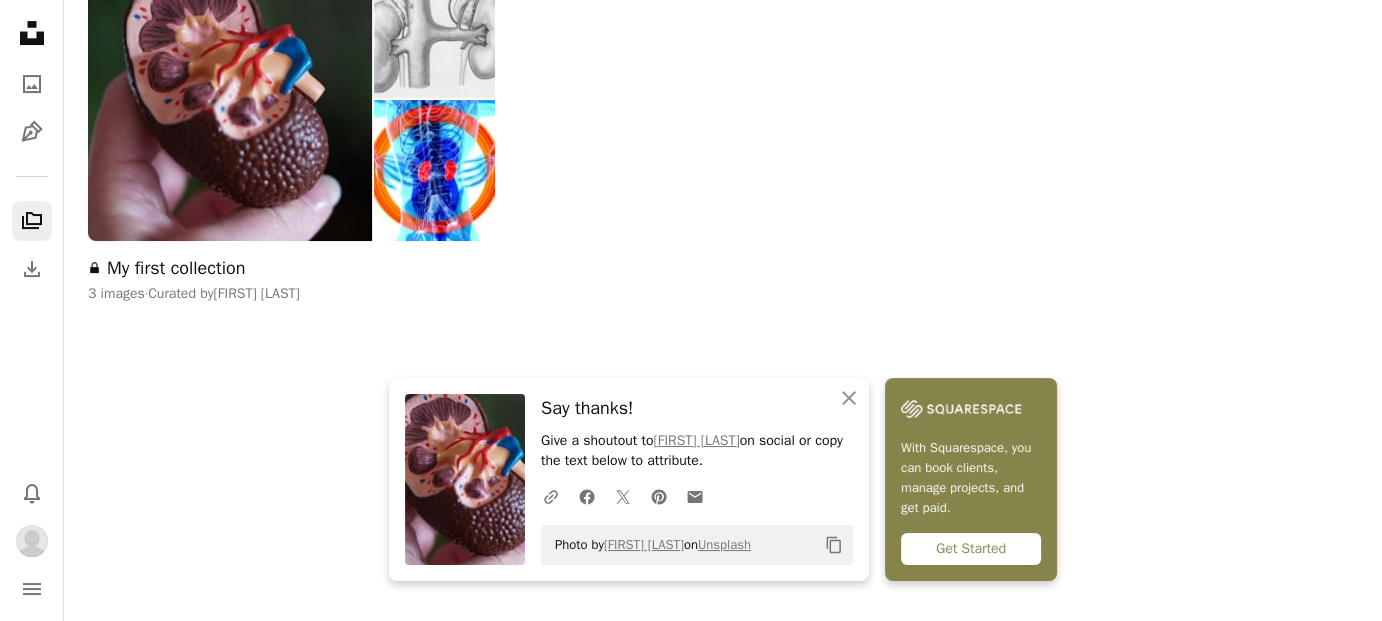 scroll, scrollTop: 493, scrollLeft: 0, axis: vertical 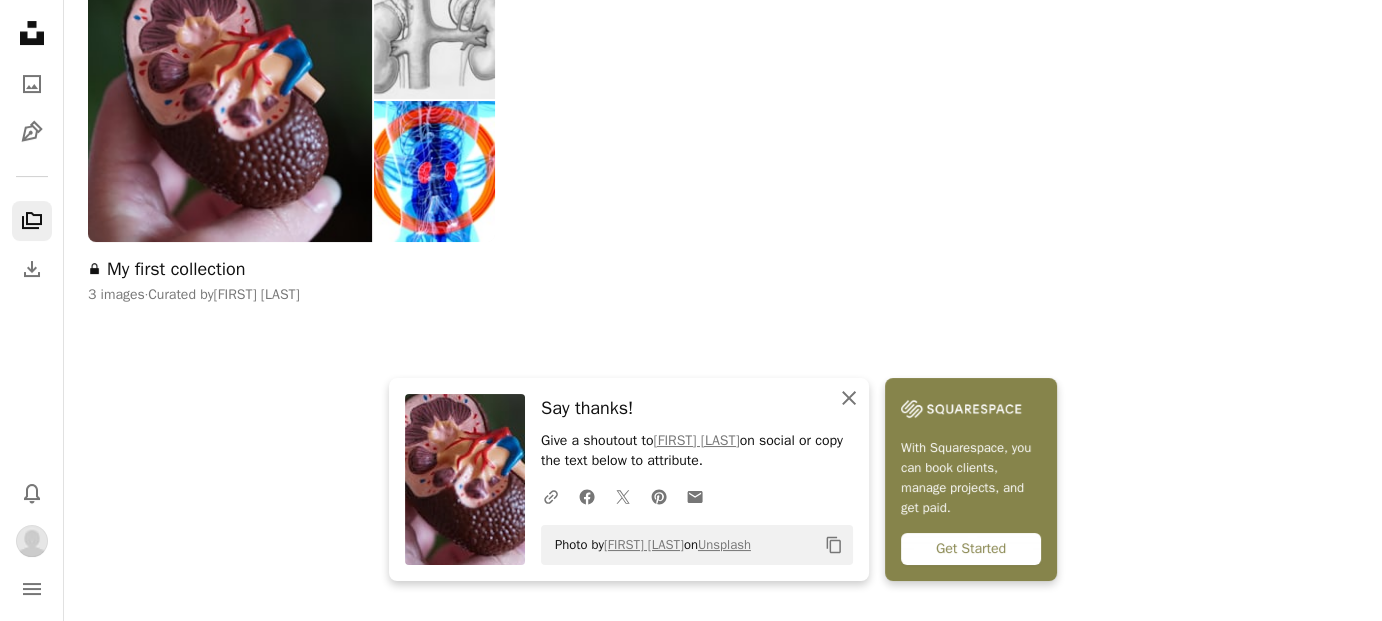 click on "An X shape" 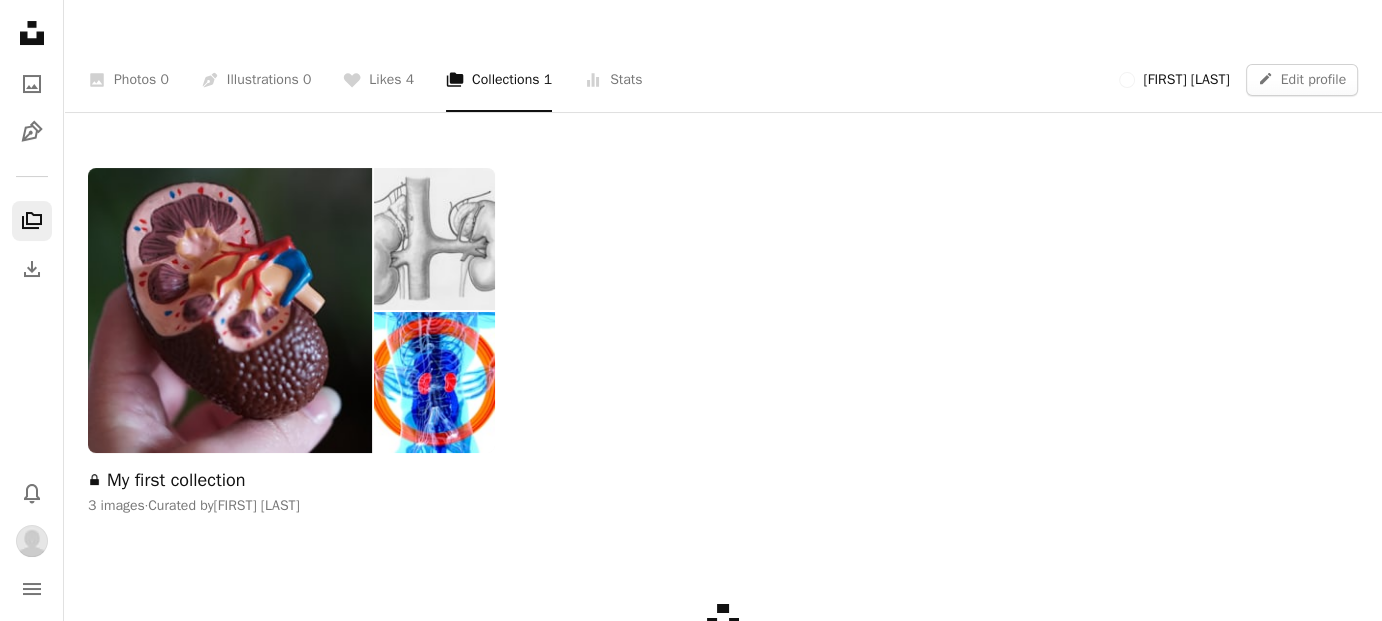 scroll, scrollTop: 281, scrollLeft: 0, axis: vertical 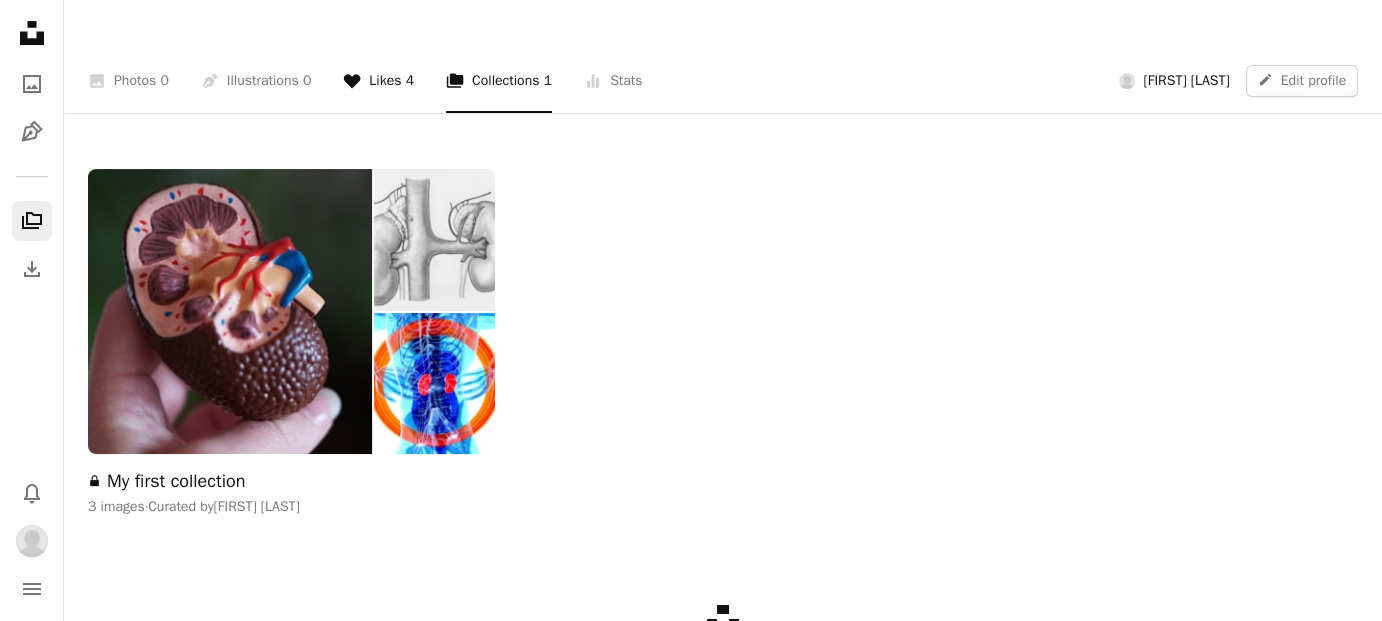 click on "A heart Likes   4" at bounding box center (378, 81) 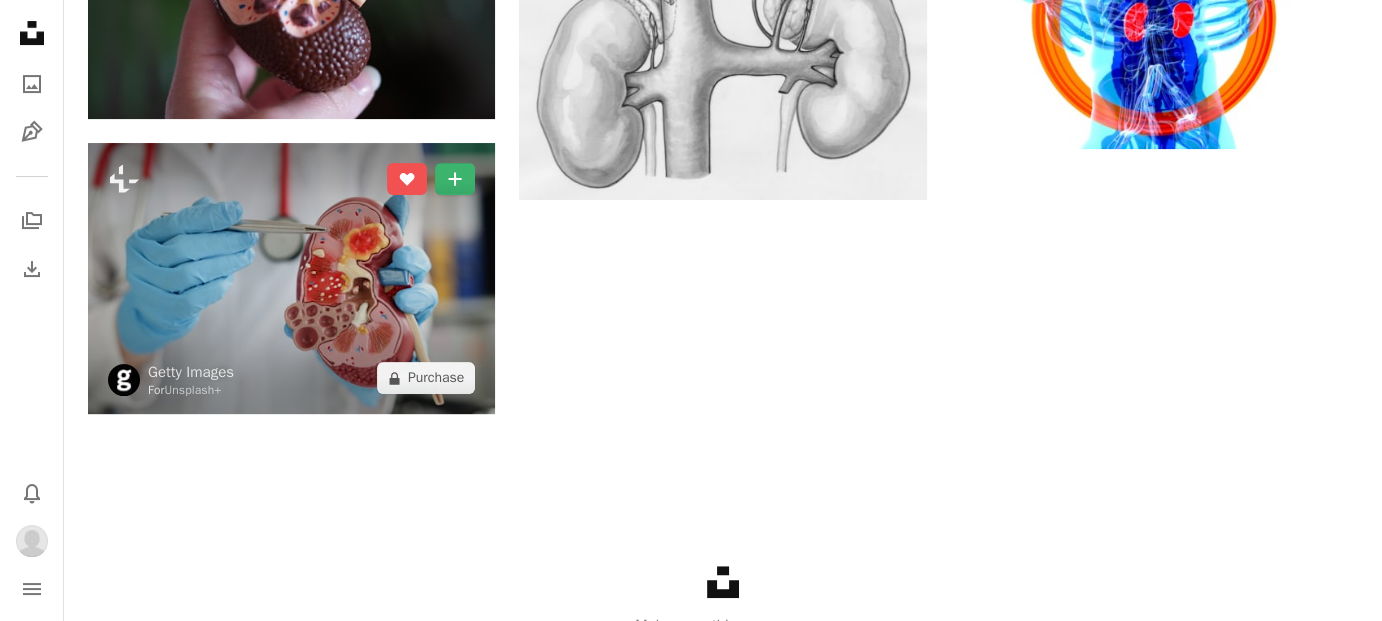 scroll, scrollTop: 561, scrollLeft: 0, axis: vertical 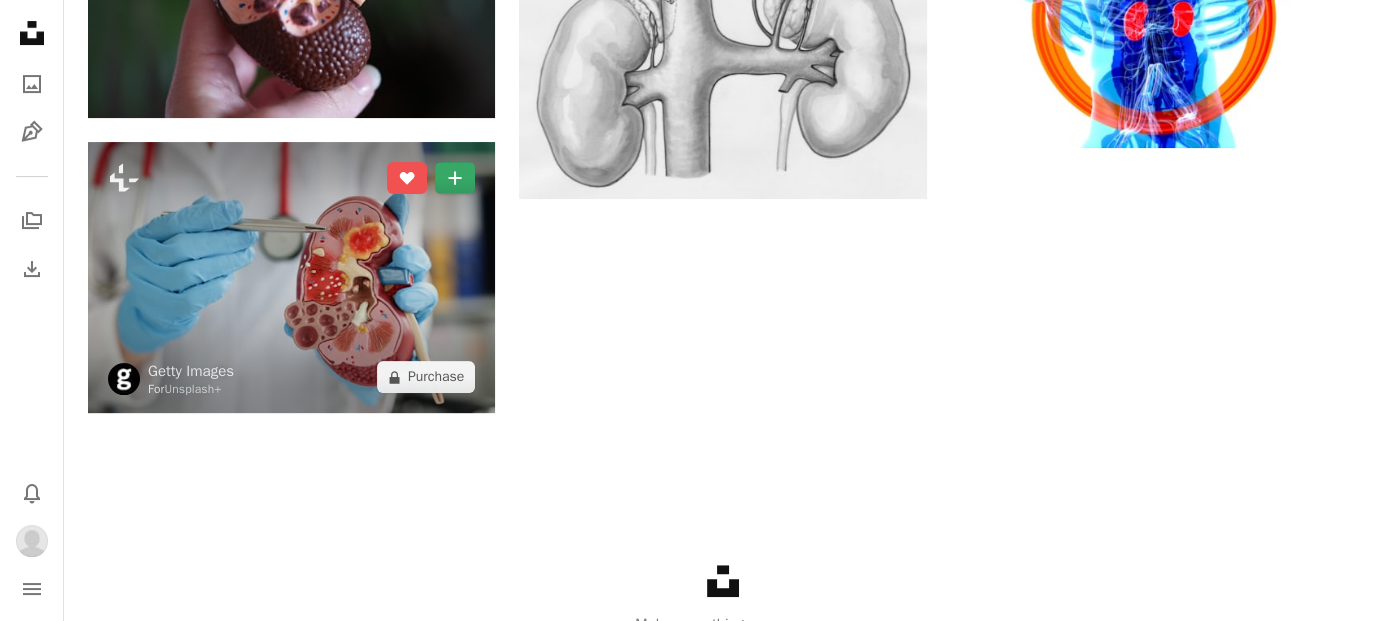 click on "A plus sign" 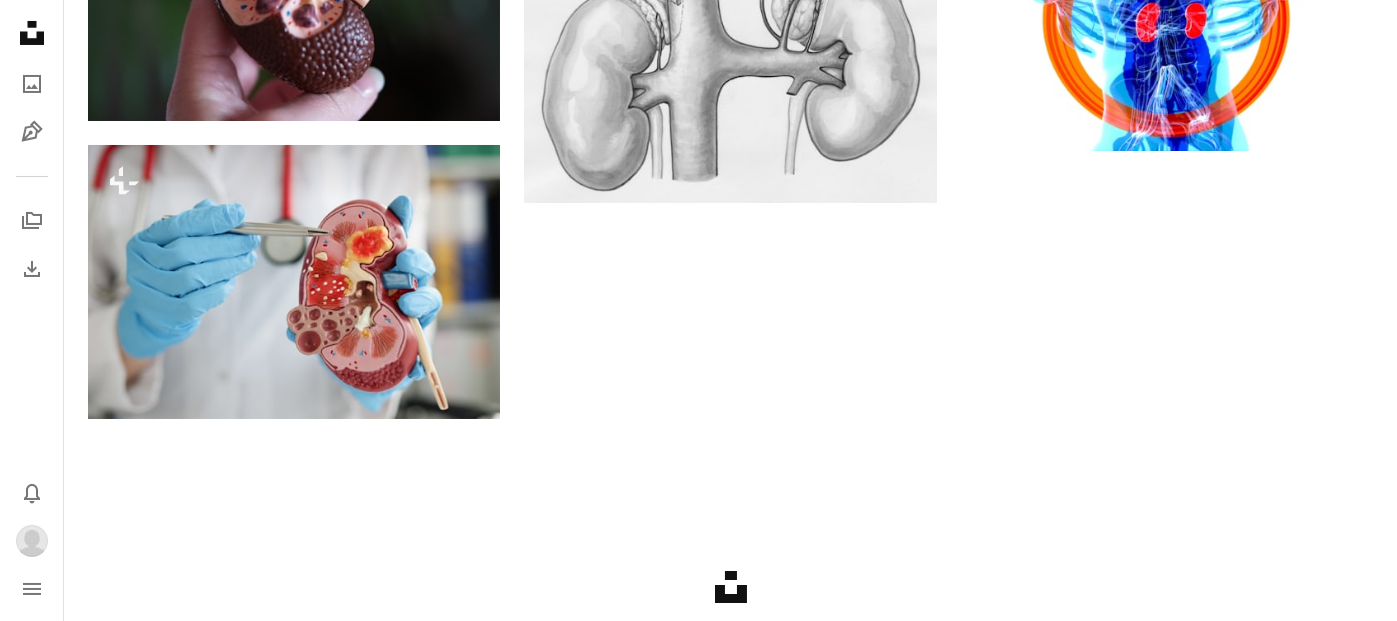 click on "3 photos" at bounding box center (865, 1084) 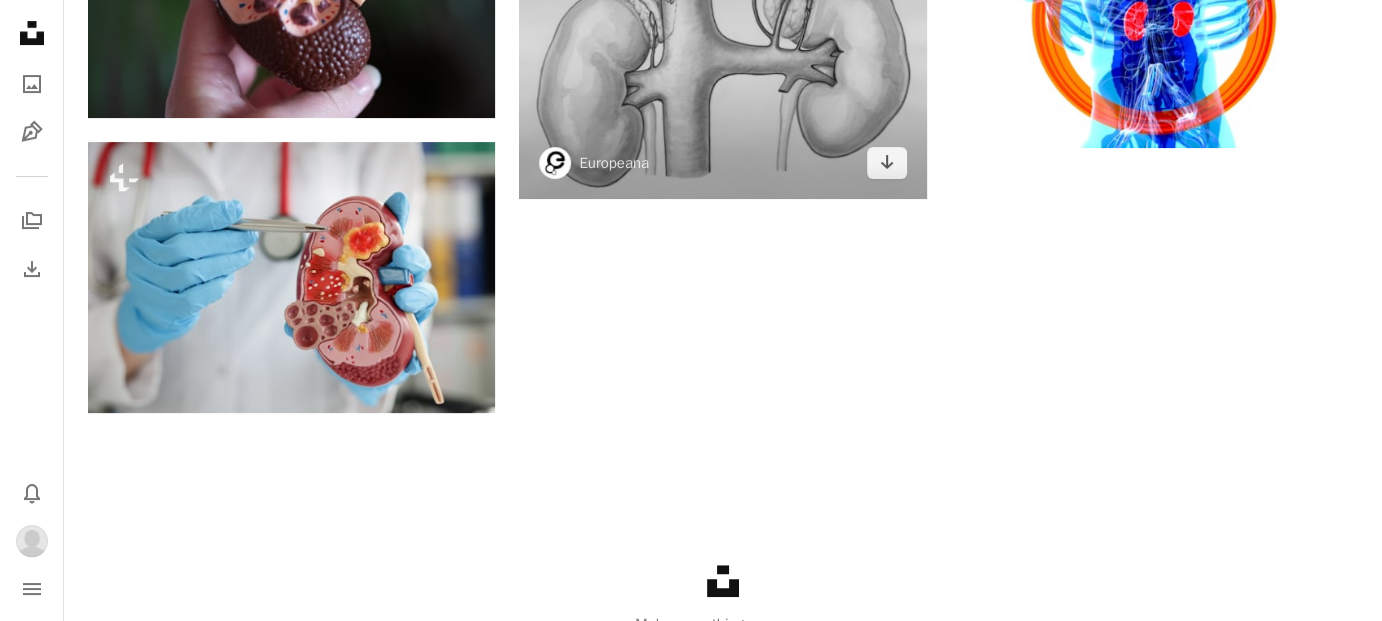 scroll, scrollTop: 0, scrollLeft: 0, axis: both 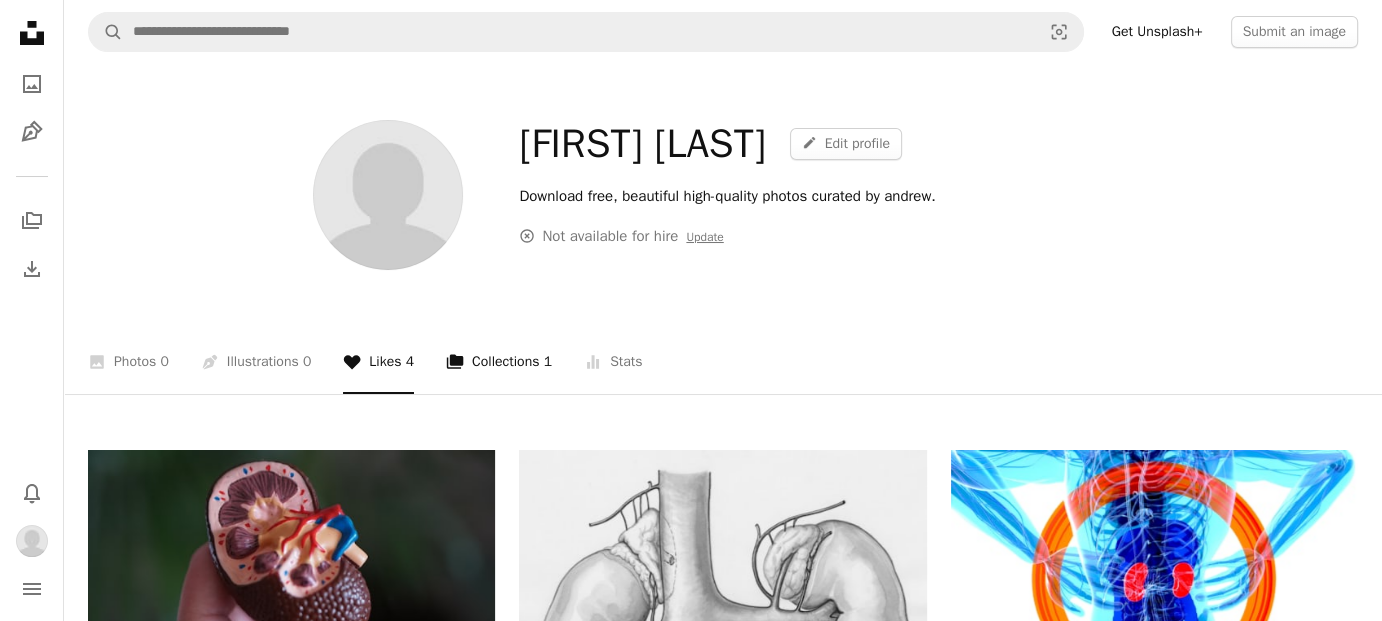 click on "A stack of folders Collections   1" at bounding box center [499, 362] 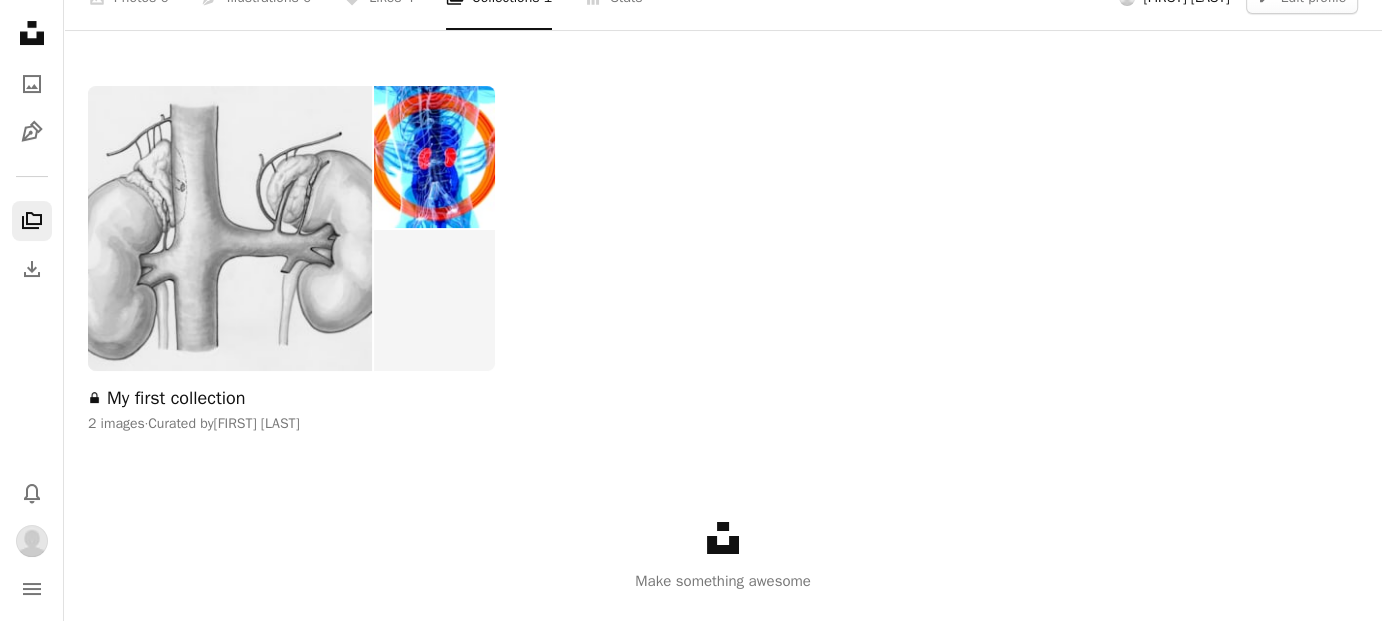 scroll, scrollTop: 367, scrollLeft: 0, axis: vertical 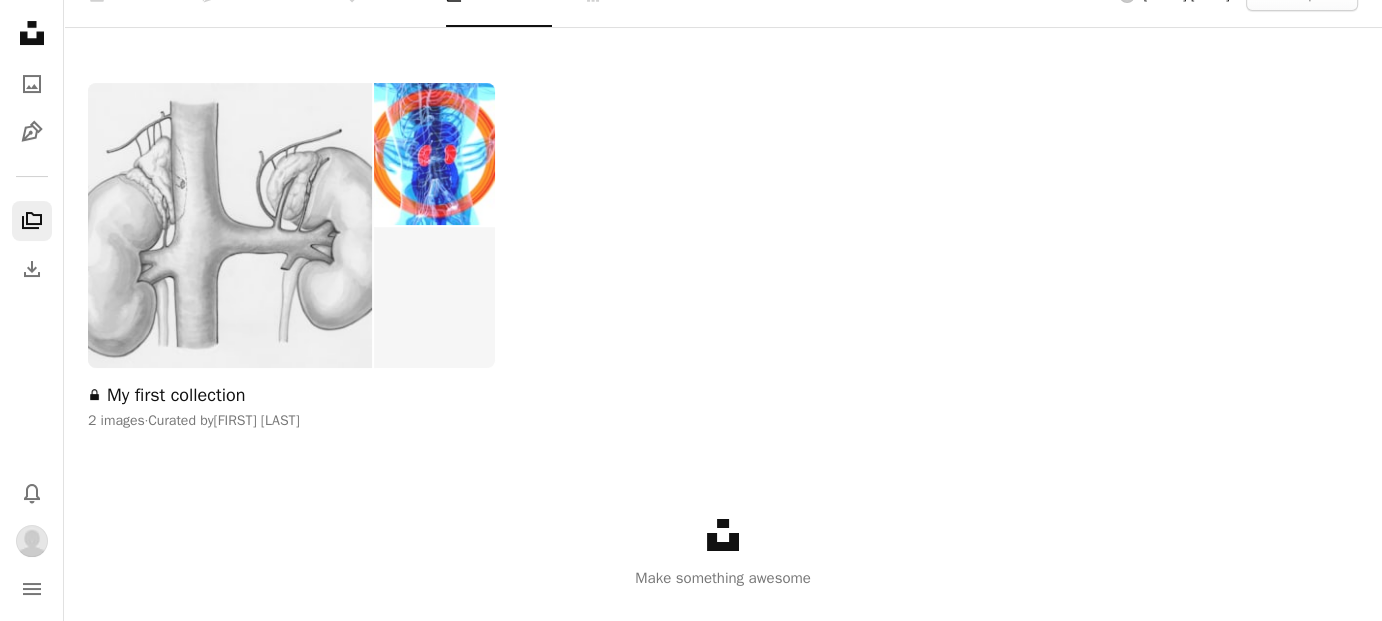 click at bounding box center [435, 298] 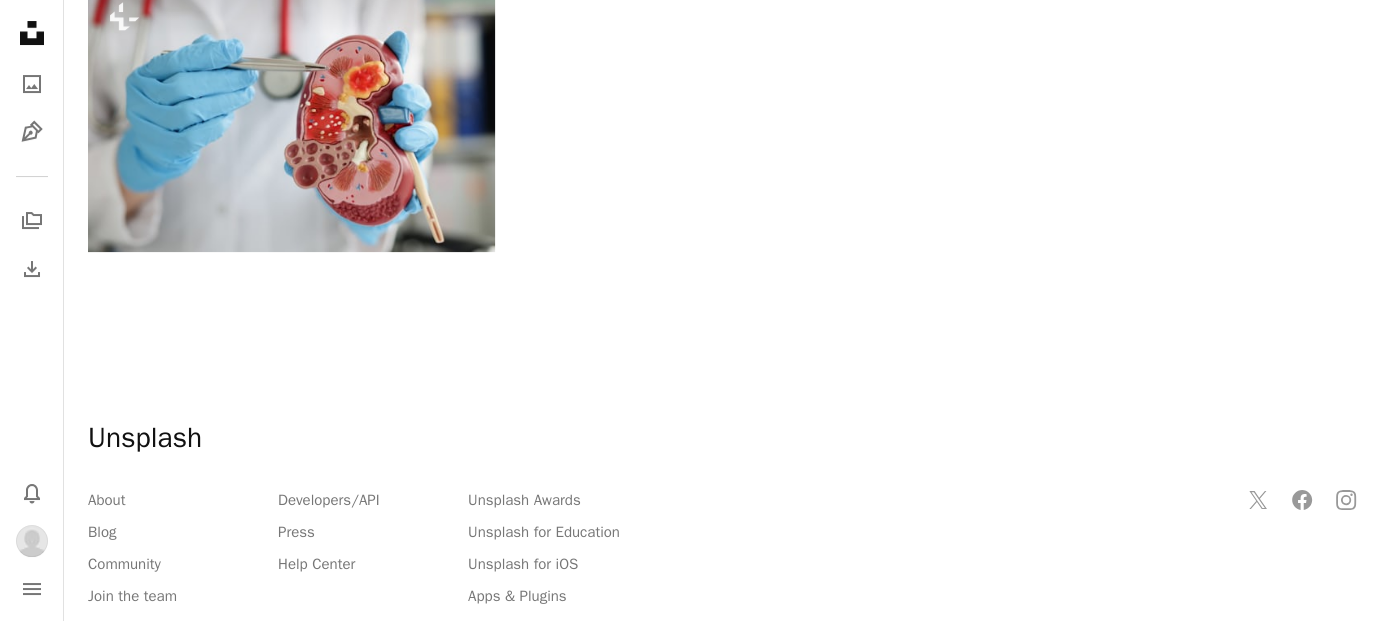 scroll, scrollTop: 0, scrollLeft: 0, axis: both 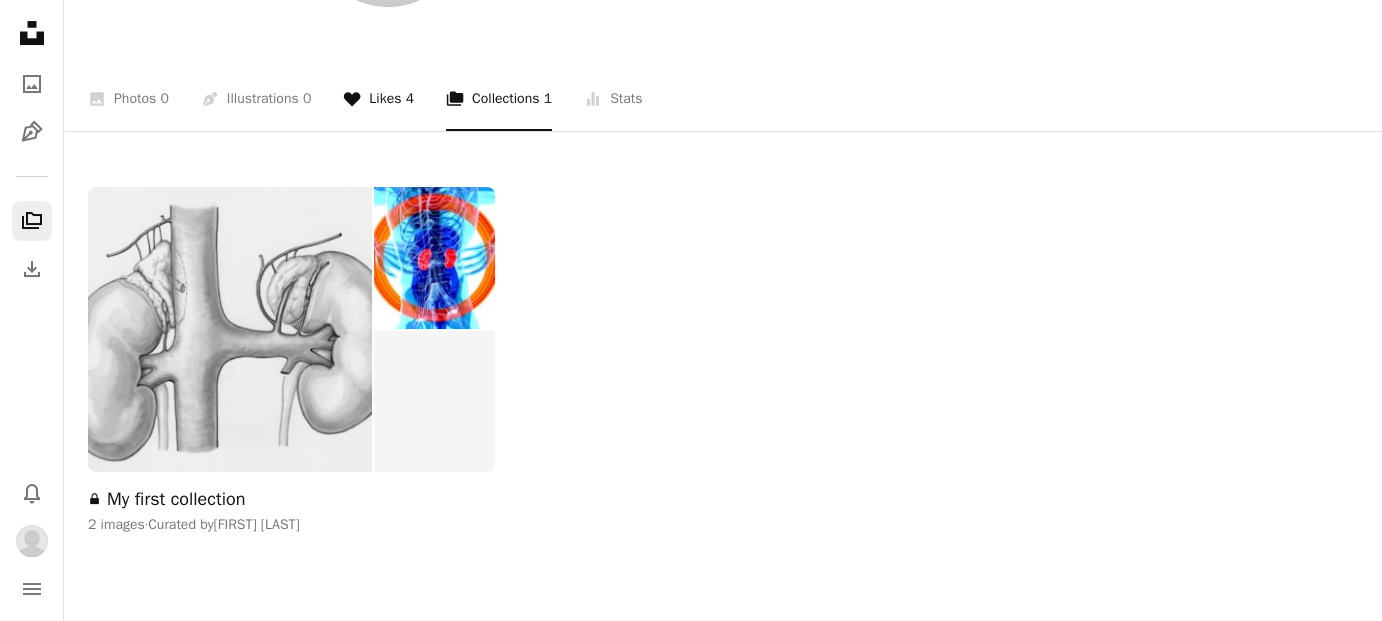click on "A heart Likes   4" at bounding box center [378, 99] 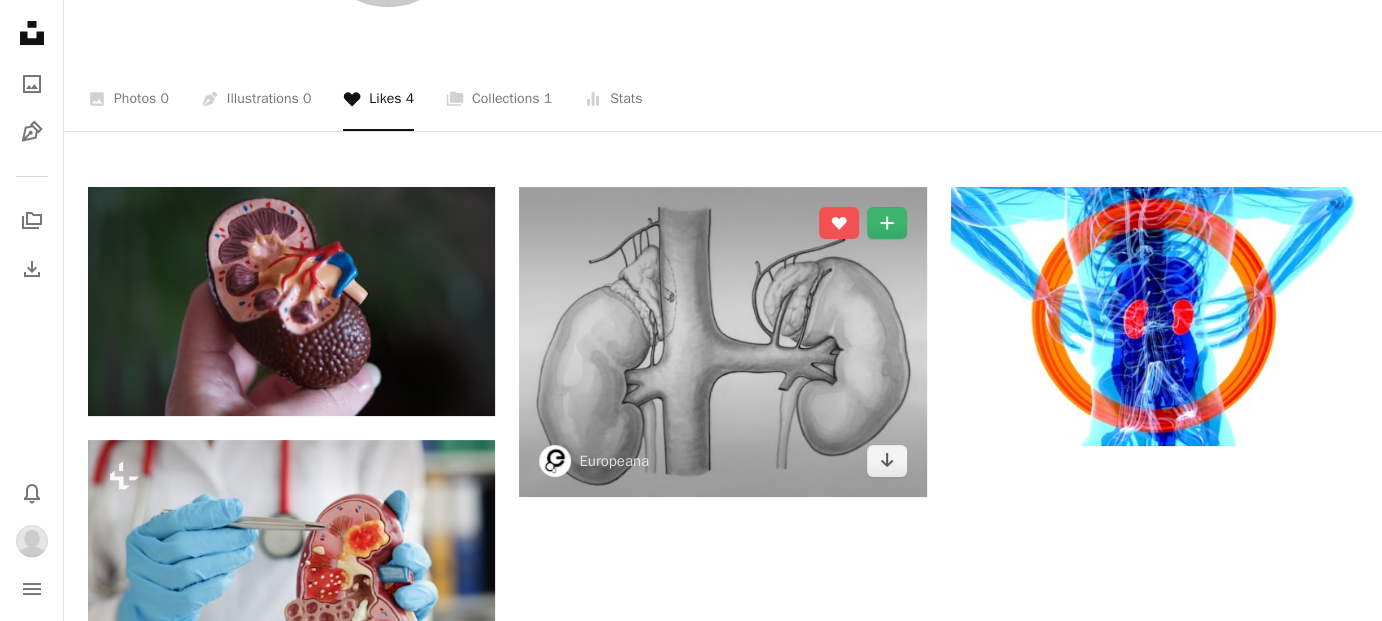 click at bounding box center (722, 342) 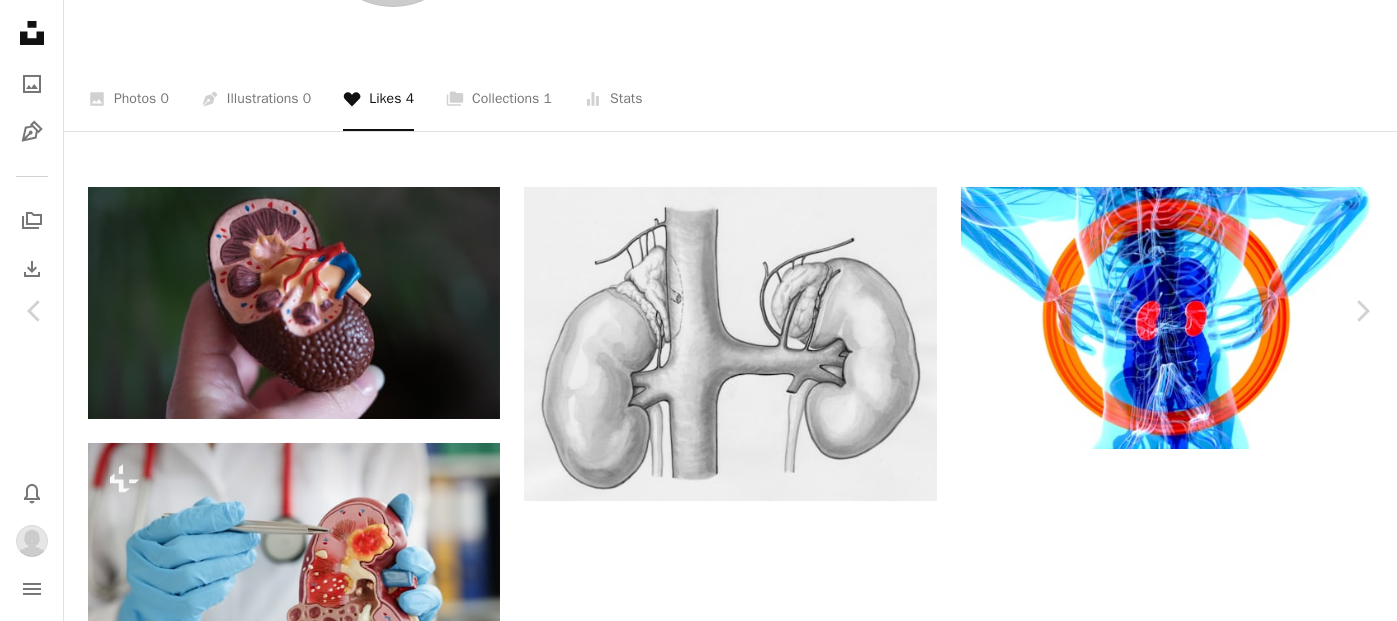 click on "A plus sign" 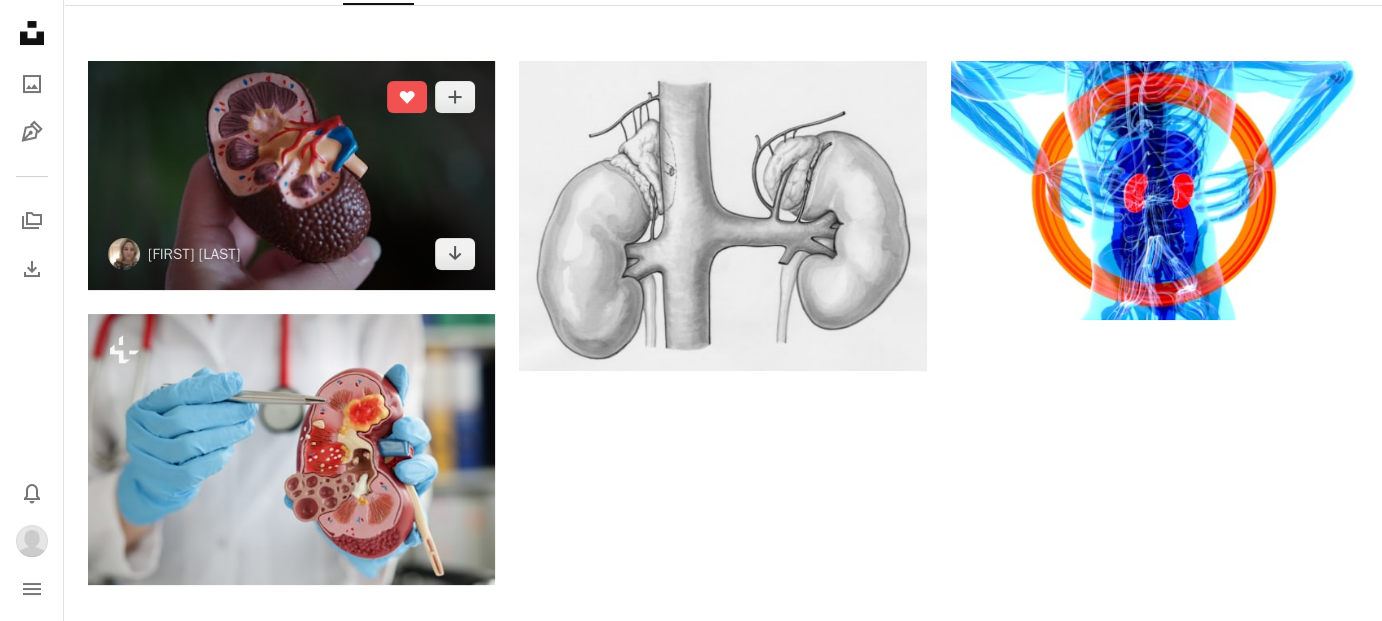 scroll, scrollTop: 389, scrollLeft: 0, axis: vertical 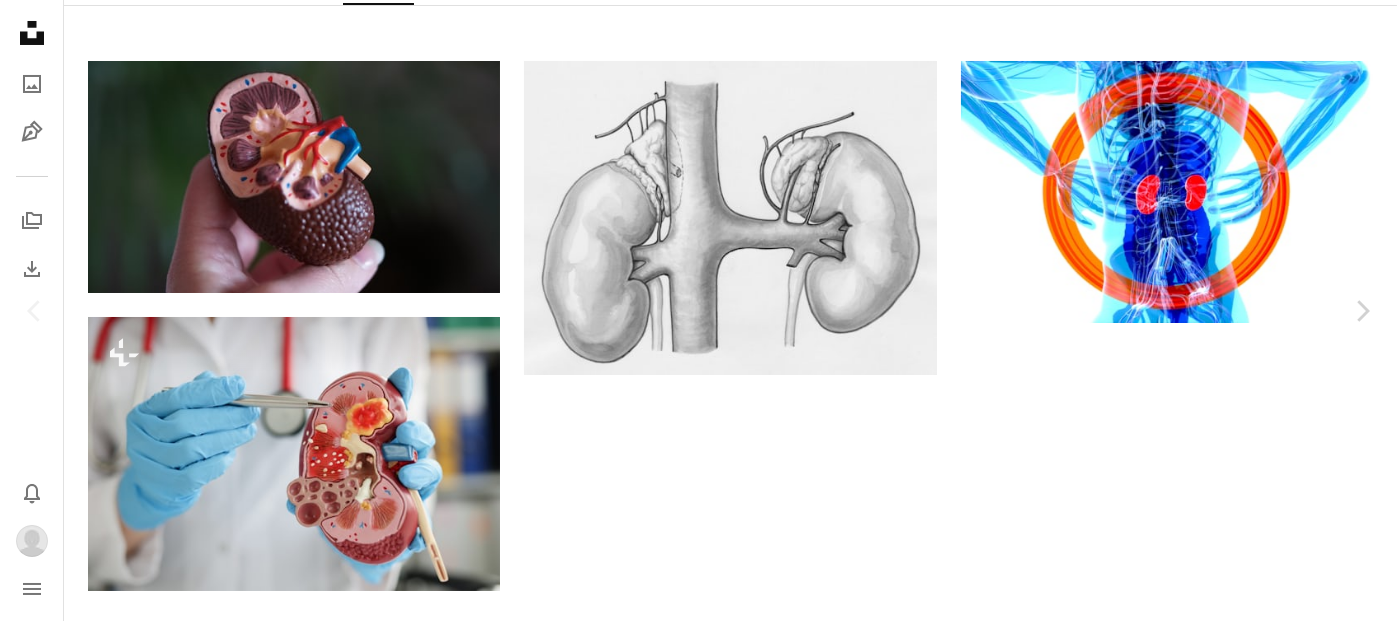 click on "Edit image   Plus sign for Unsplash+" at bounding box center [1107, 1021] 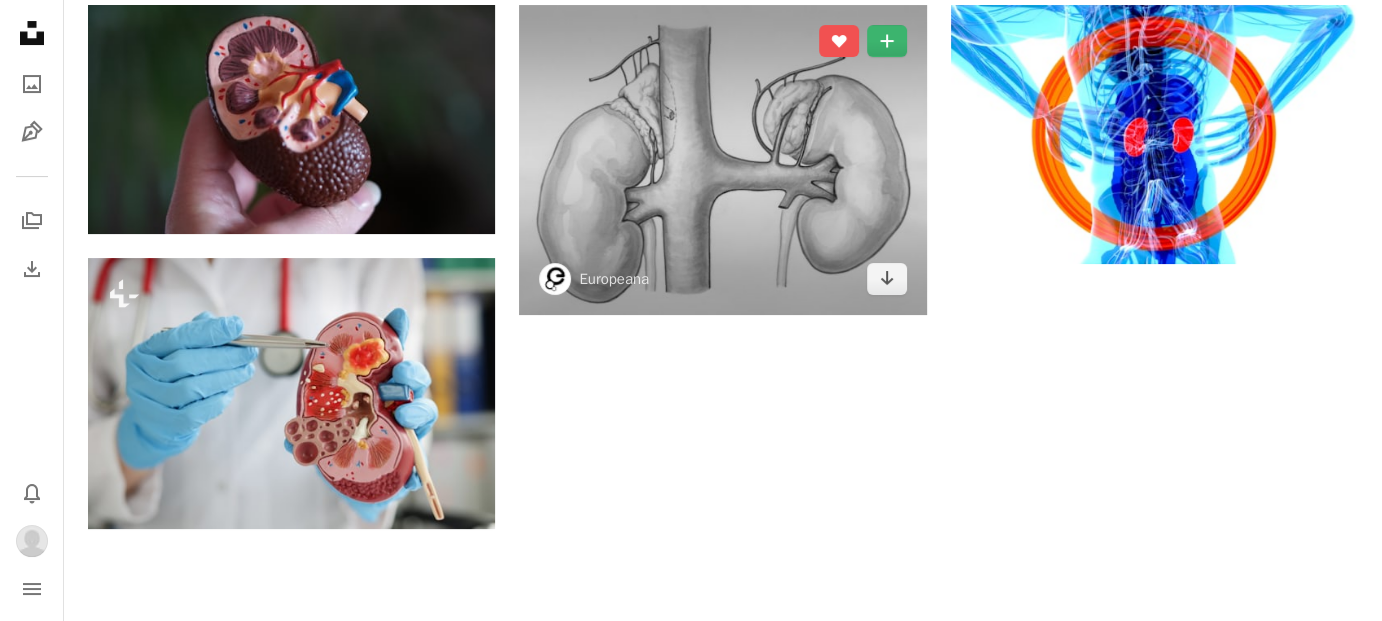 scroll, scrollTop: 448, scrollLeft: 0, axis: vertical 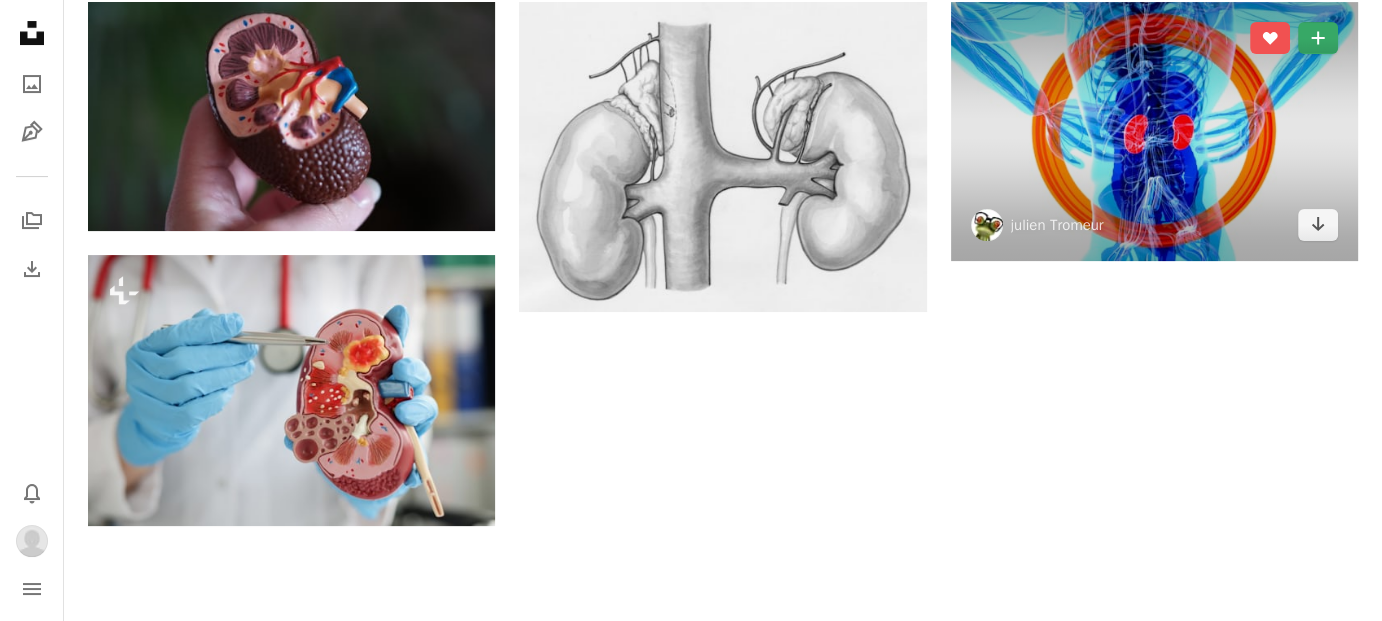 click on "A plus sign" at bounding box center (1318, 38) 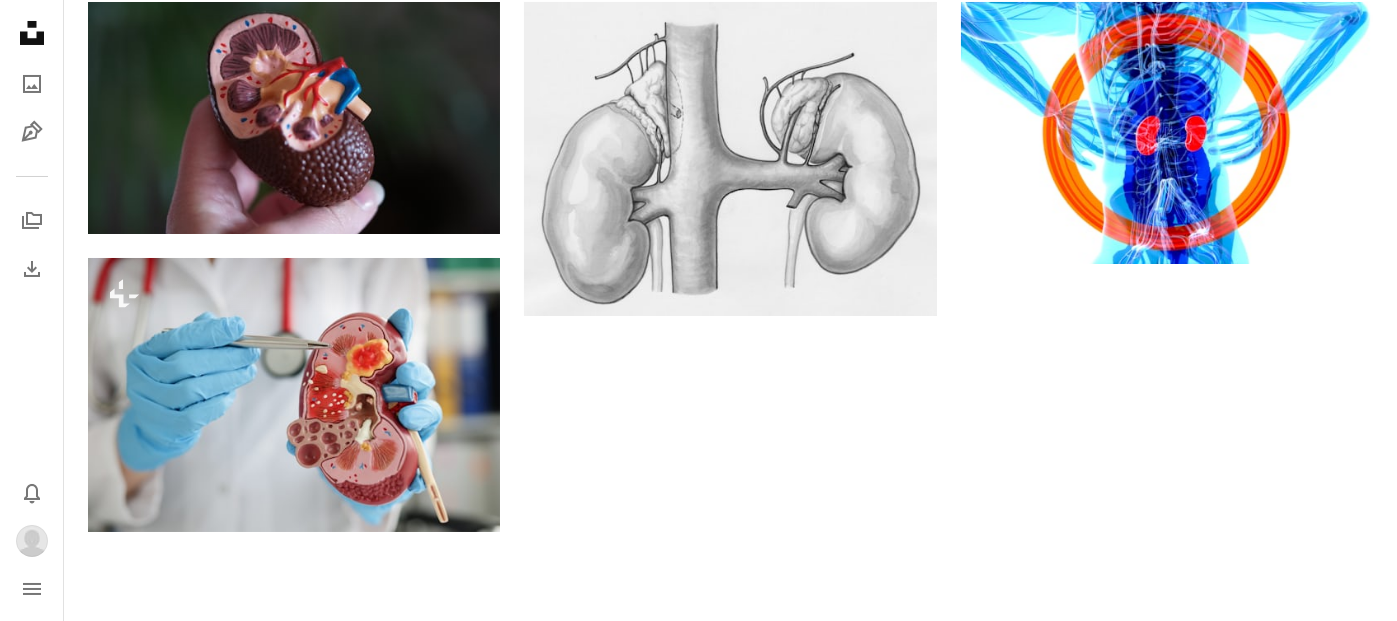 click on "An X shape Add to Collection Create a new collection A checkmark A minus sign 3 photos A lock My first collection Create new collection Name 60 Description  (optional) 250 Make collection private A lock Cancel Create collection" at bounding box center [698, 1225] 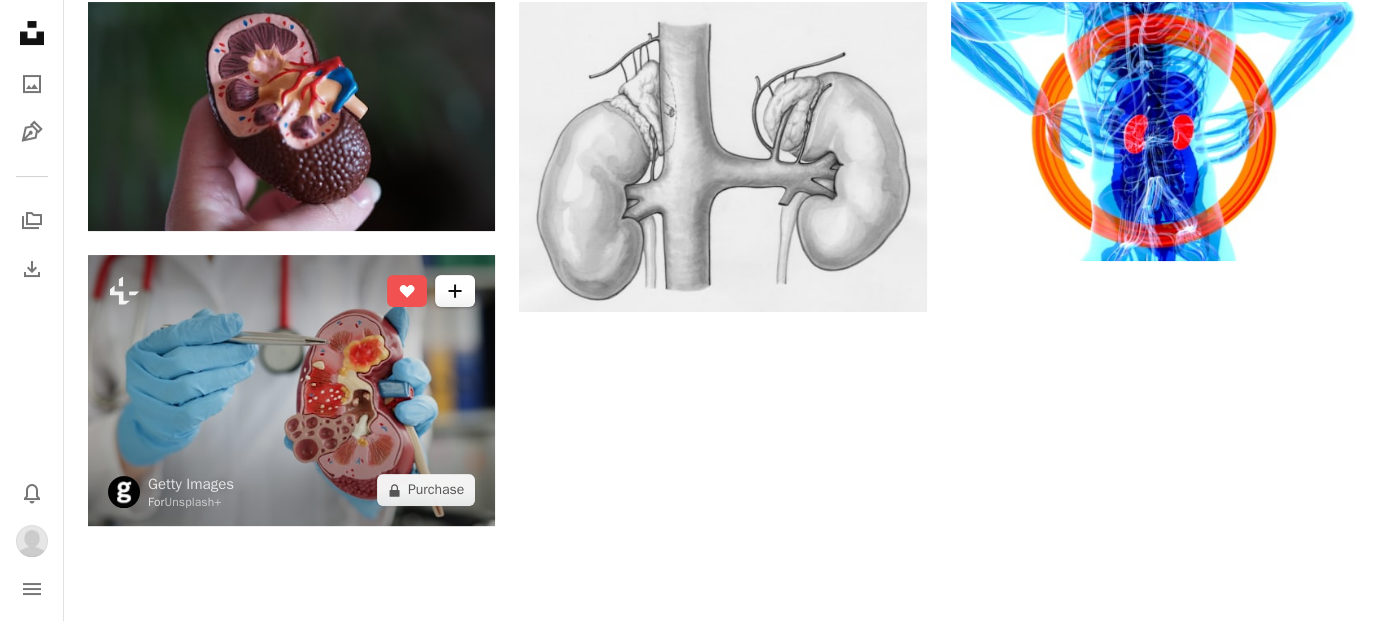 click on "A plus sign" at bounding box center (455, 291) 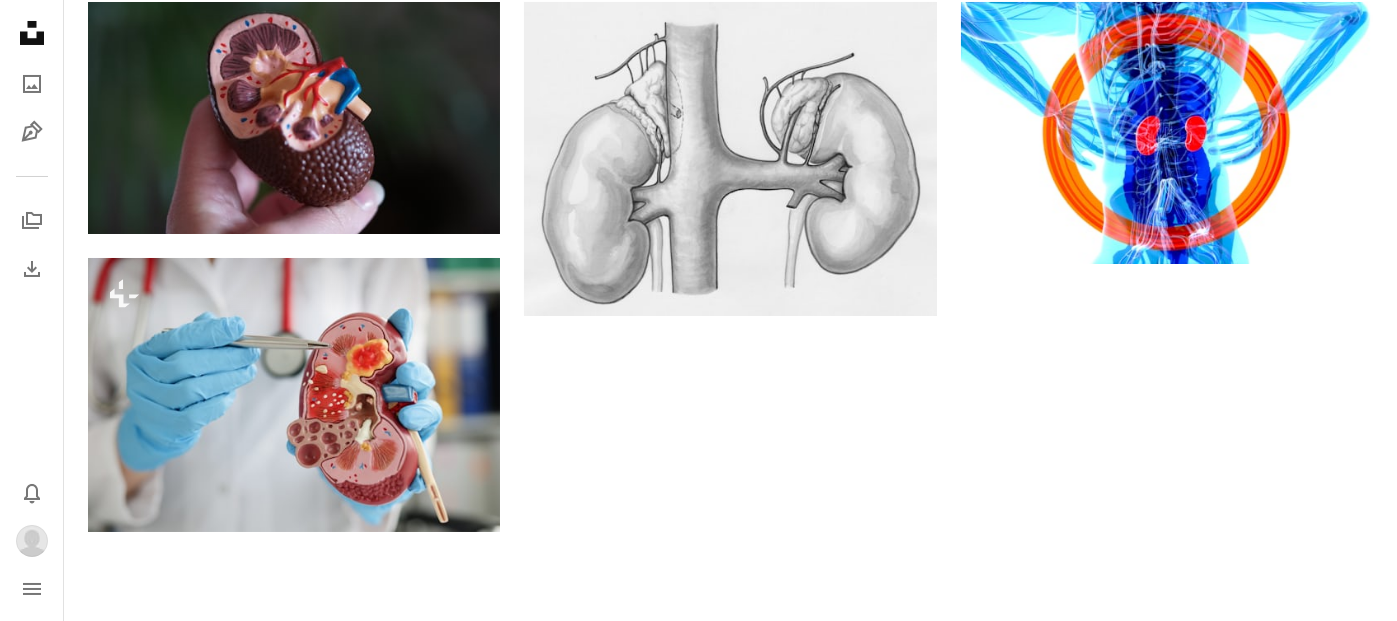 click on "A lock My first collection" at bounding box center [854, 1219] 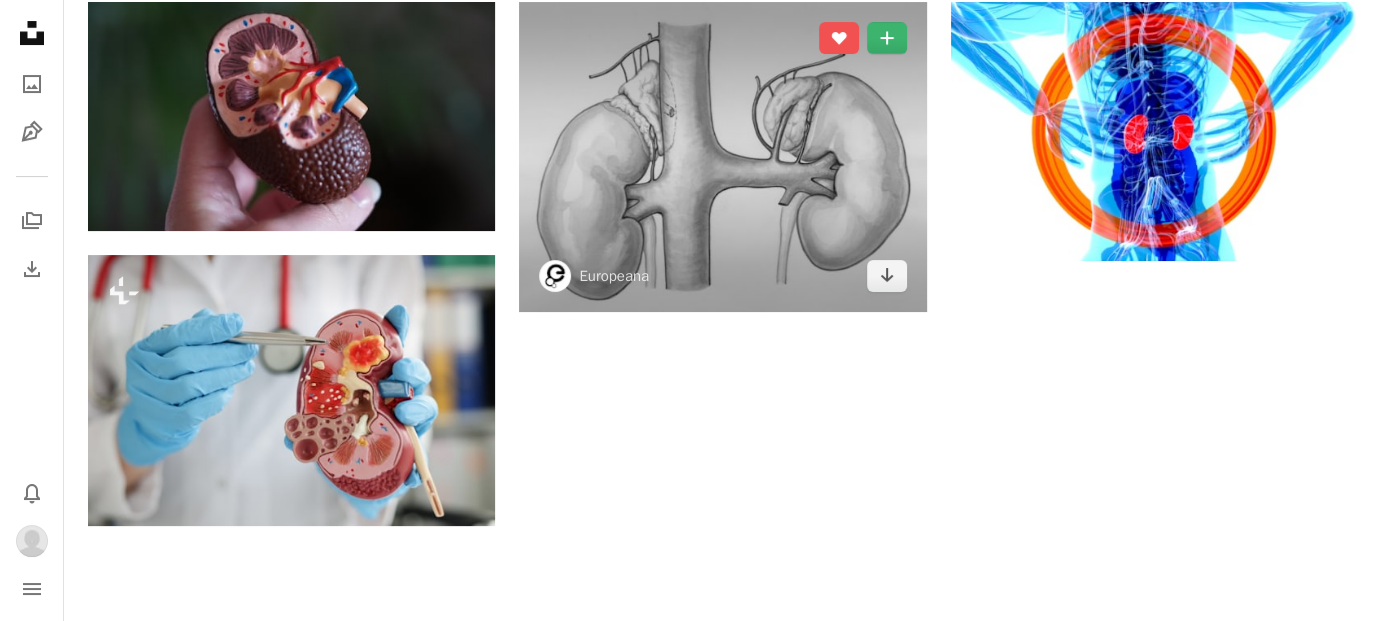scroll, scrollTop: 0, scrollLeft: 0, axis: both 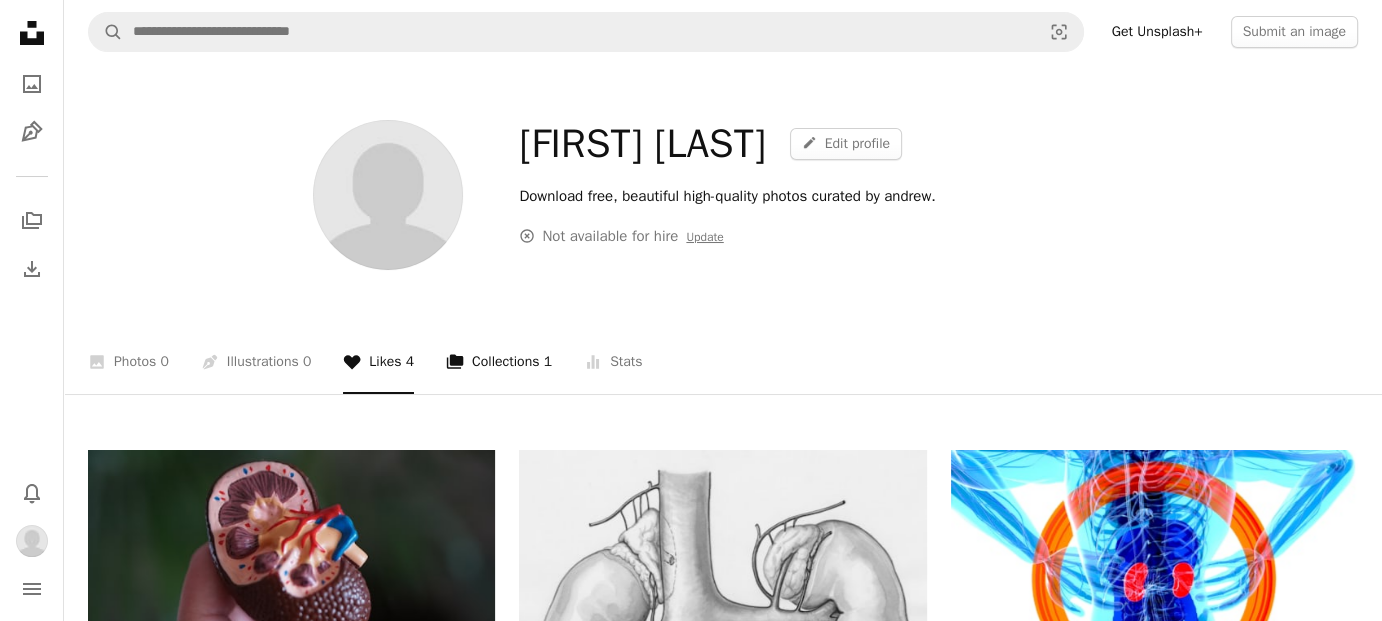 click on "A stack of folders Collections   1" at bounding box center [499, 362] 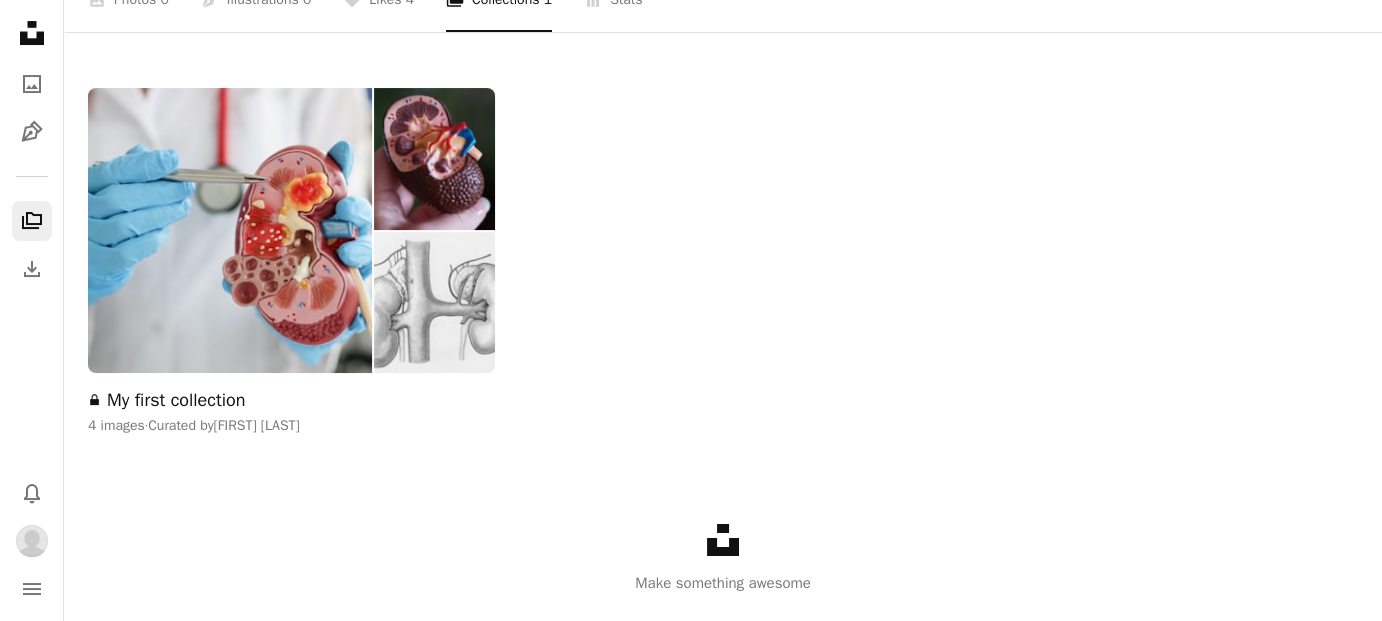 scroll, scrollTop: 372, scrollLeft: 0, axis: vertical 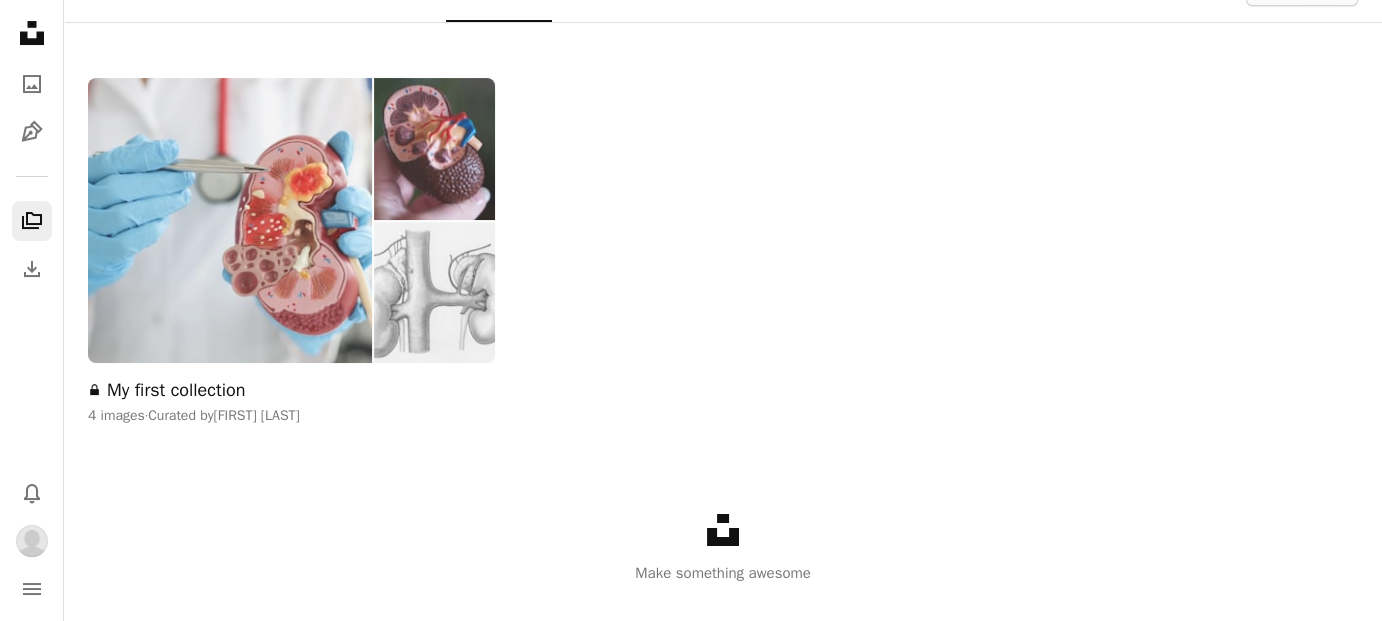 click at bounding box center (435, 149) 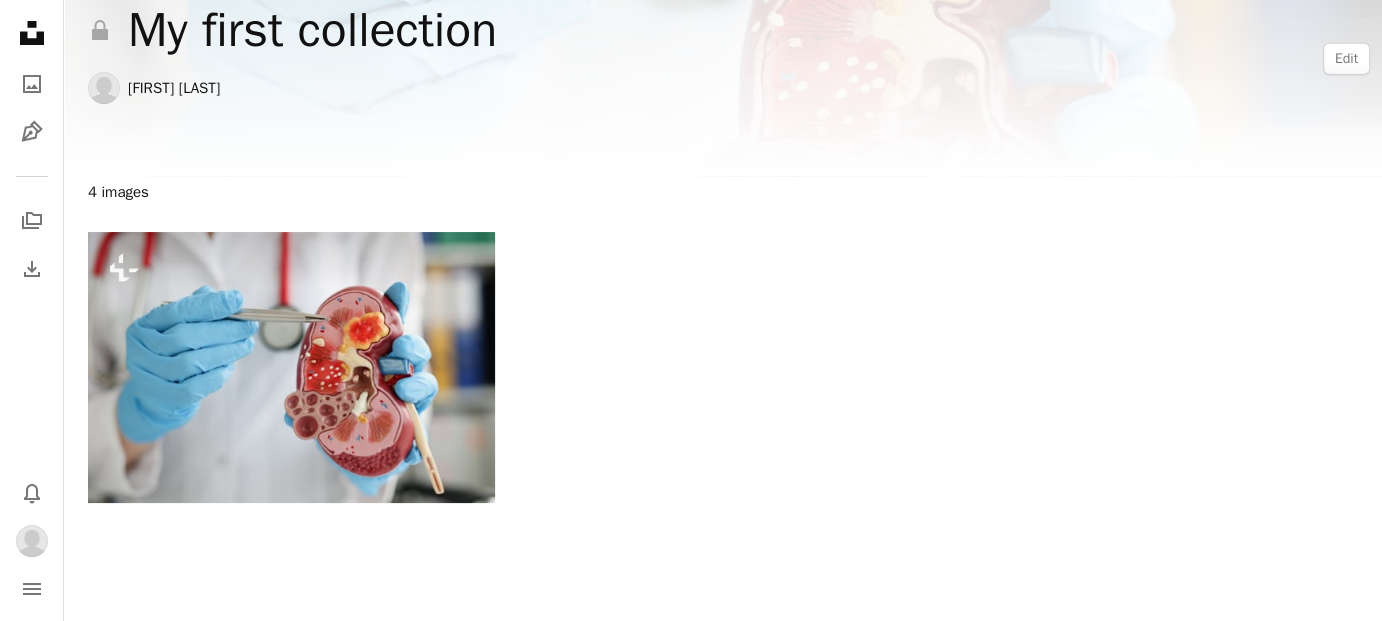 scroll, scrollTop: 0, scrollLeft: 0, axis: both 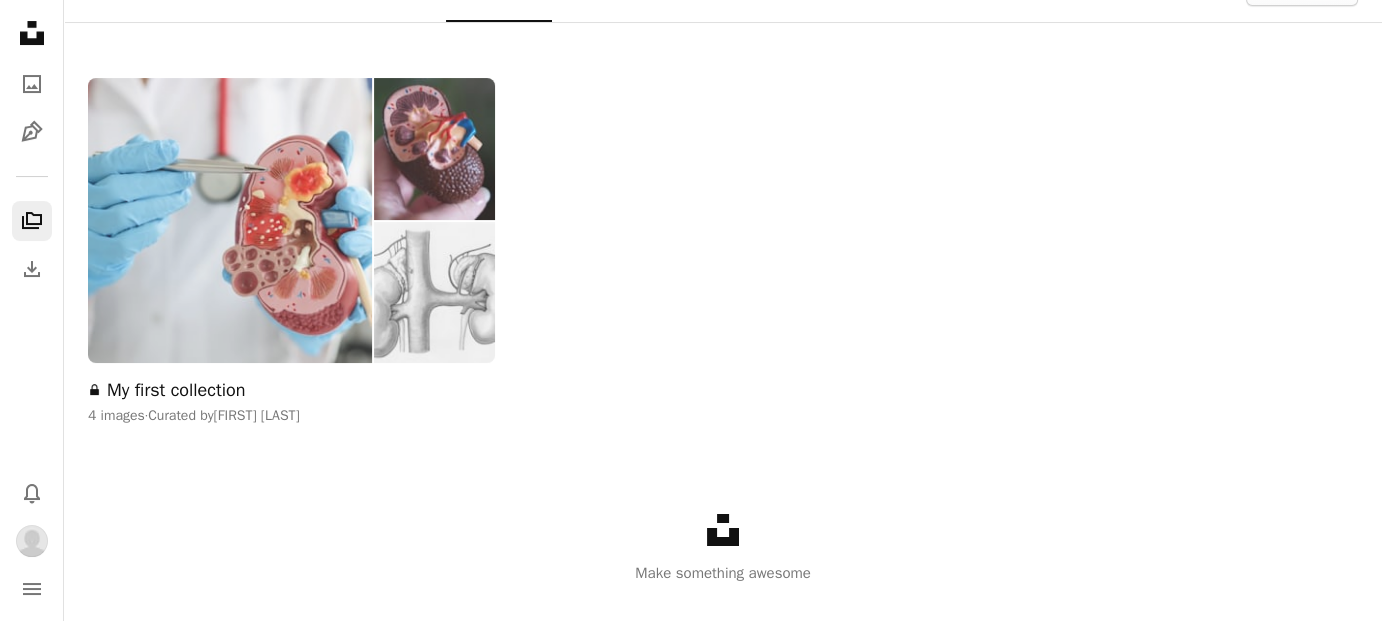 click at bounding box center [435, 293] 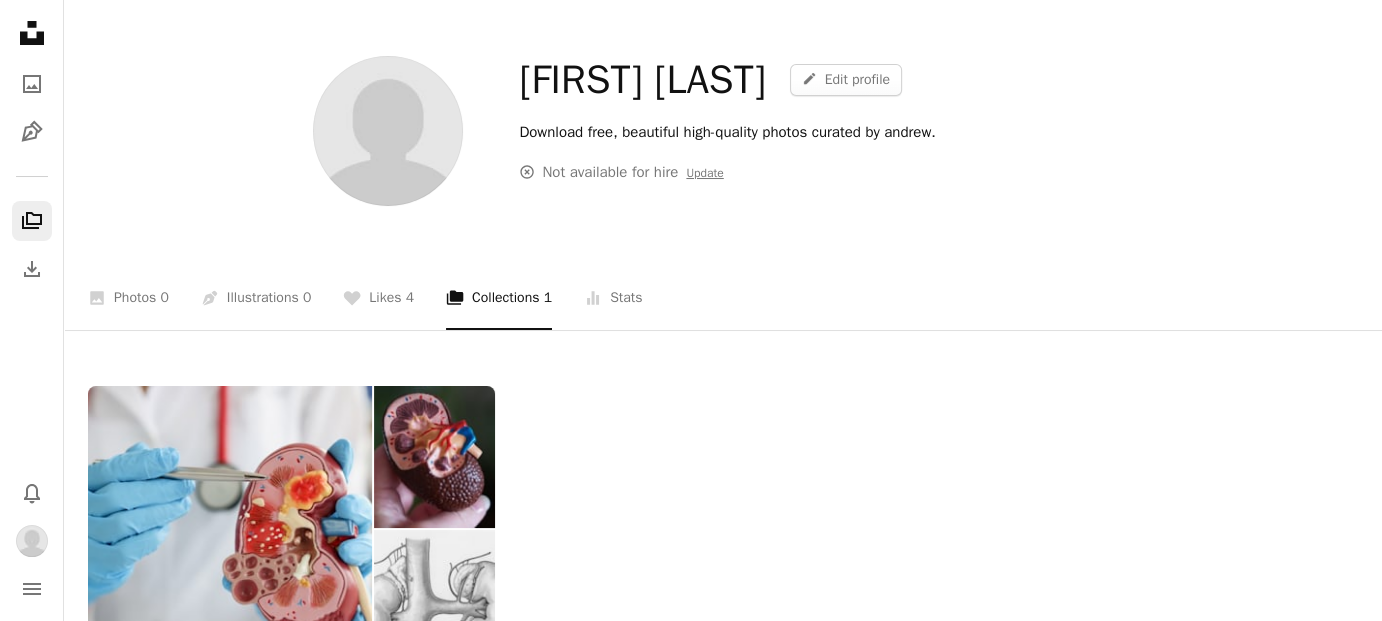 scroll, scrollTop: 63, scrollLeft: 0, axis: vertical 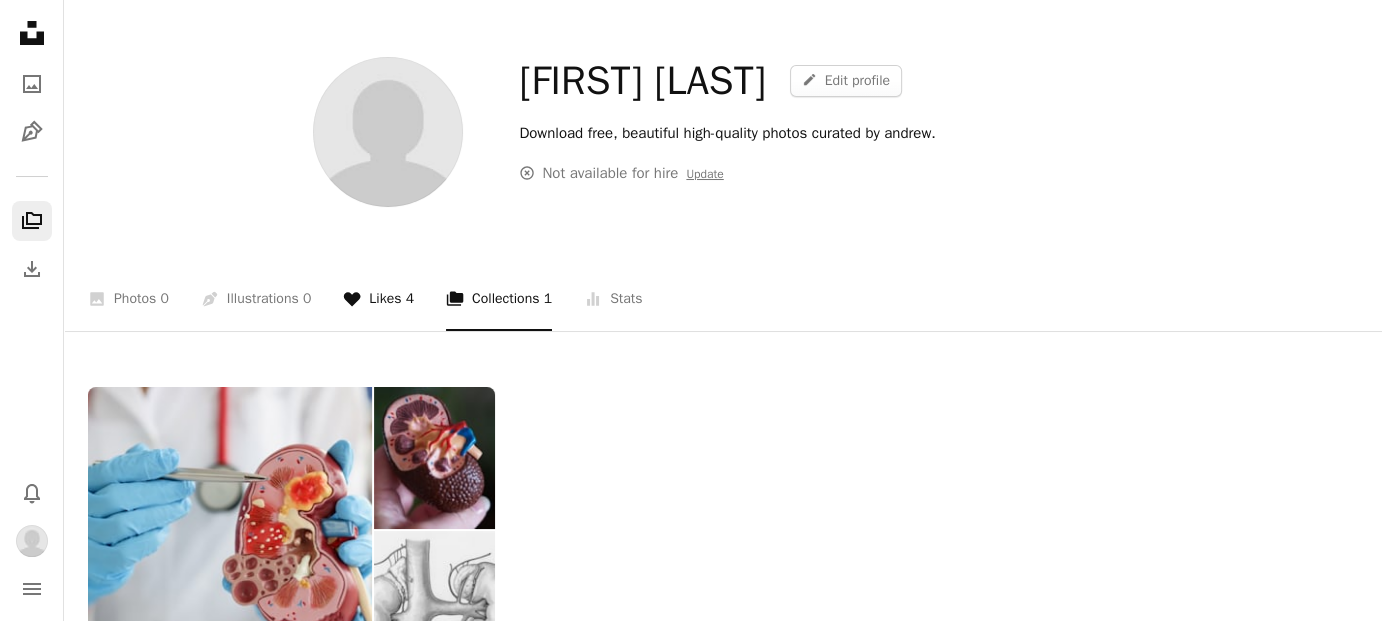 click on "A heart Likes   4" at bounding box center (378, 299) 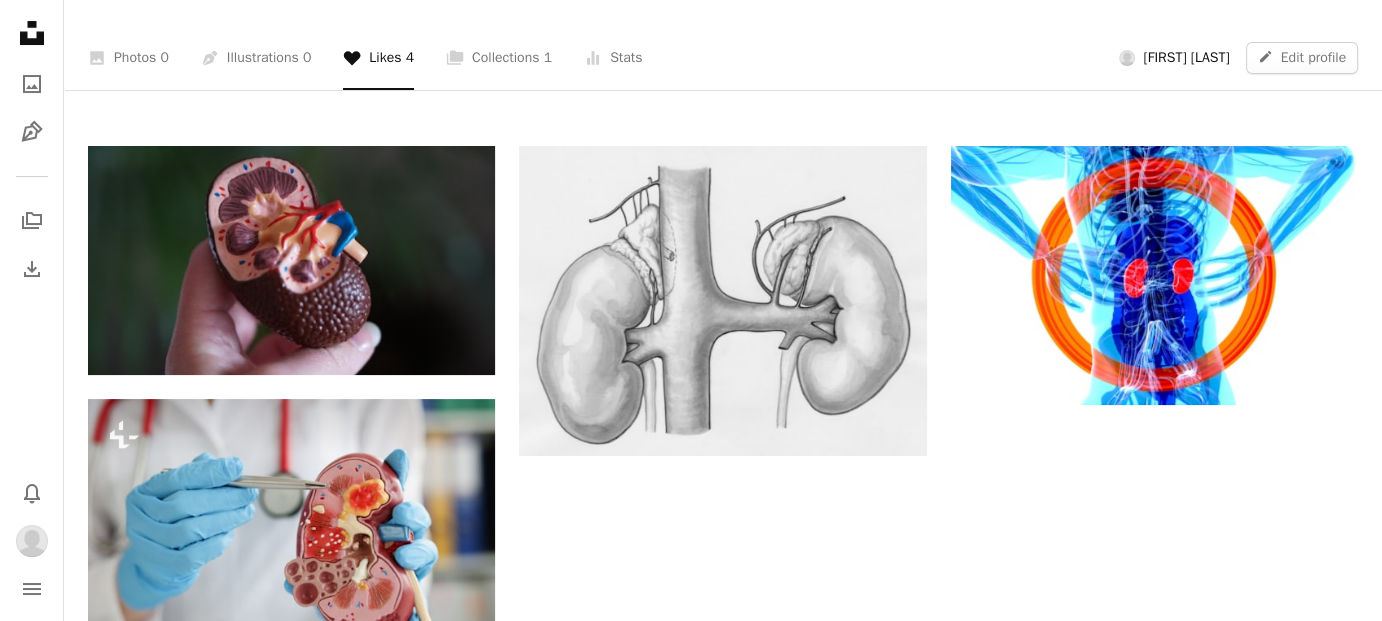 scroll, scrollTop: 302, scrollLeft: 0, axis: vertical 